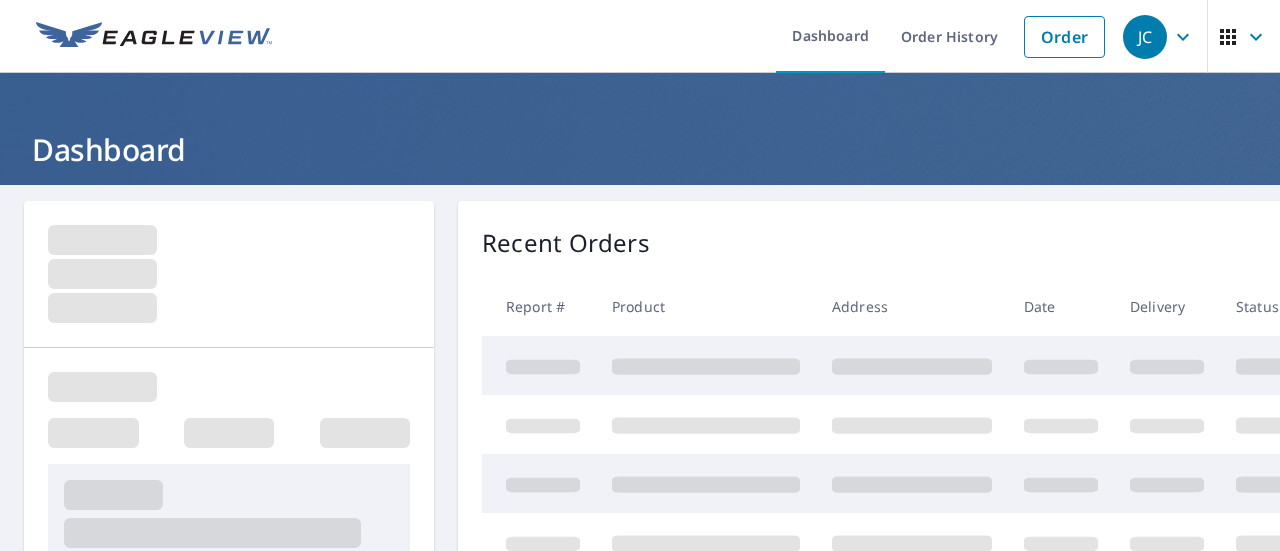 scroll, scrollTop: 0, scrollLeft: 0, axis: both 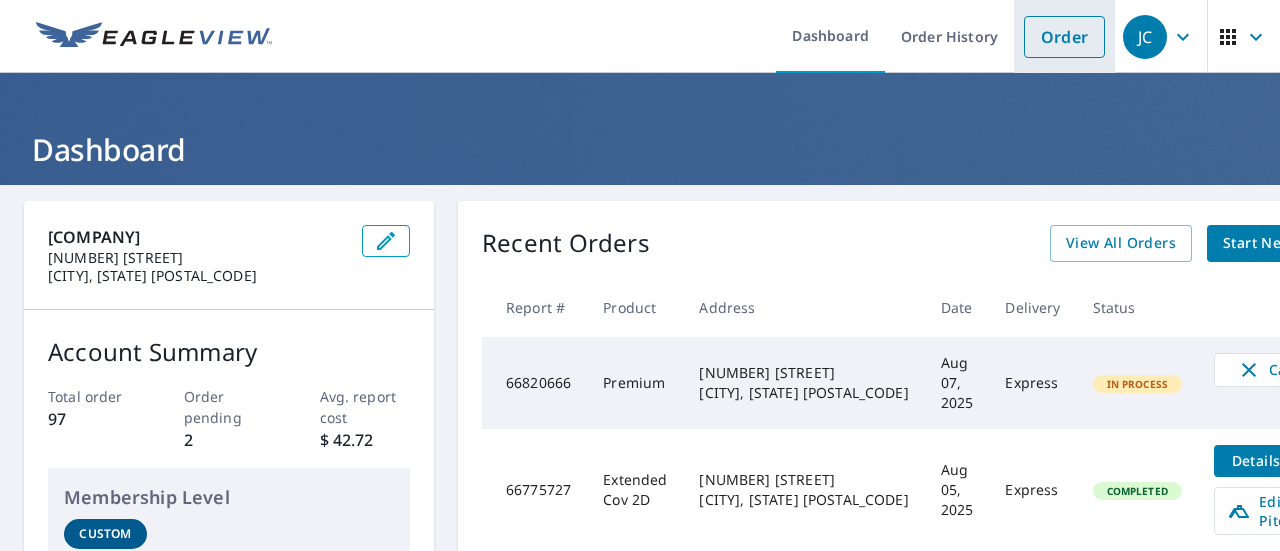 click on "Order" at bounding box center (1064, 37) 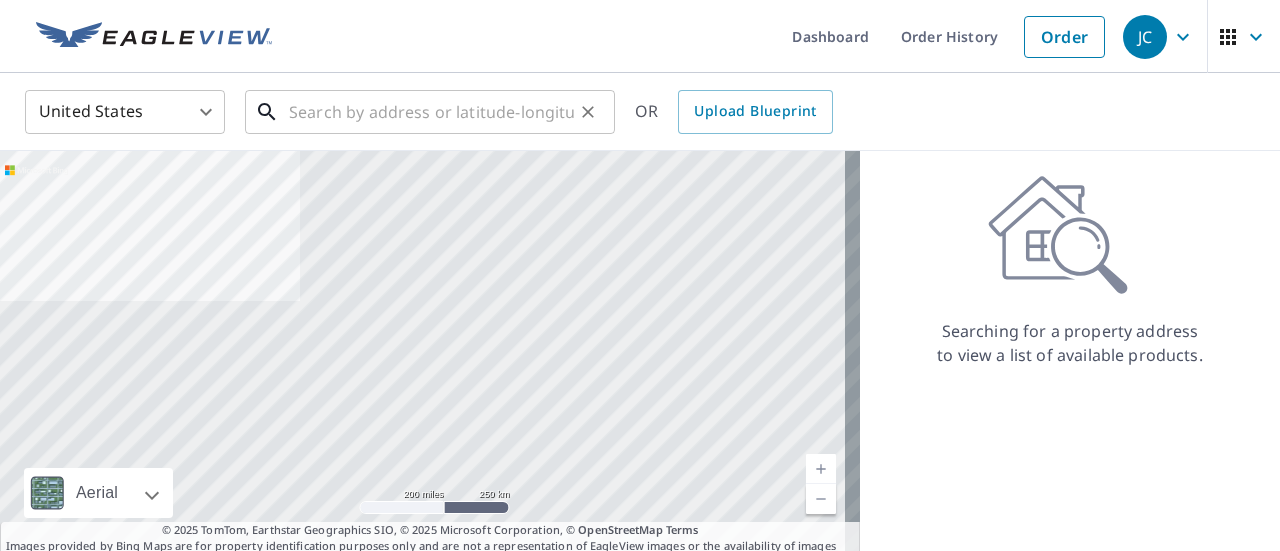 click at bounding box center [431, 112] 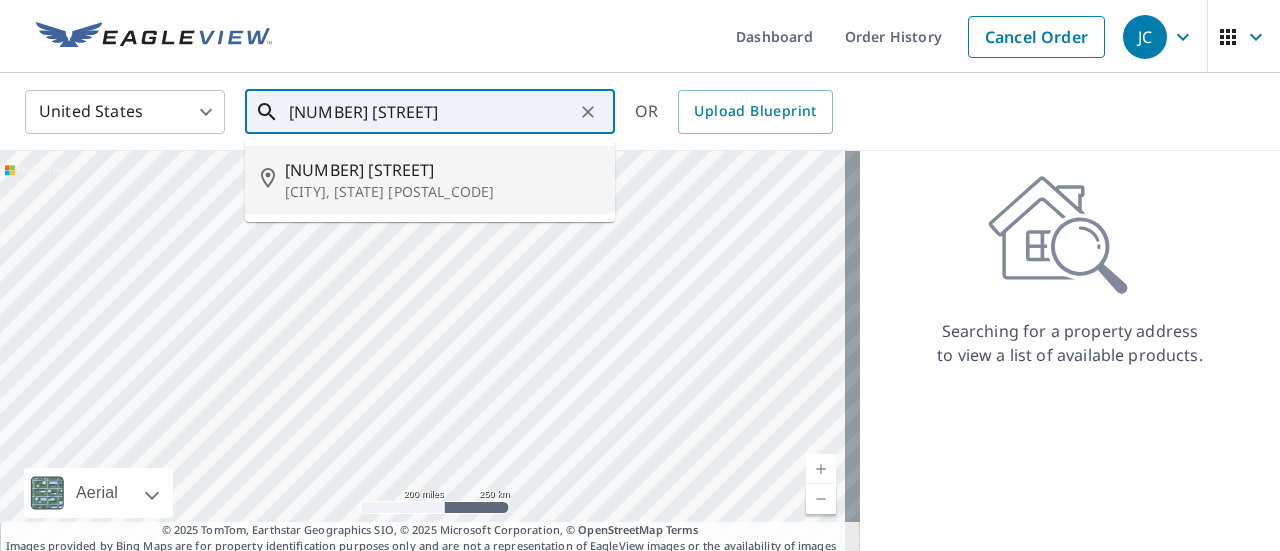 click on "[NUMBER] [STREET] [CITY], [STATE] [POSTAL_CODE]" at bounding box center [430, 180] 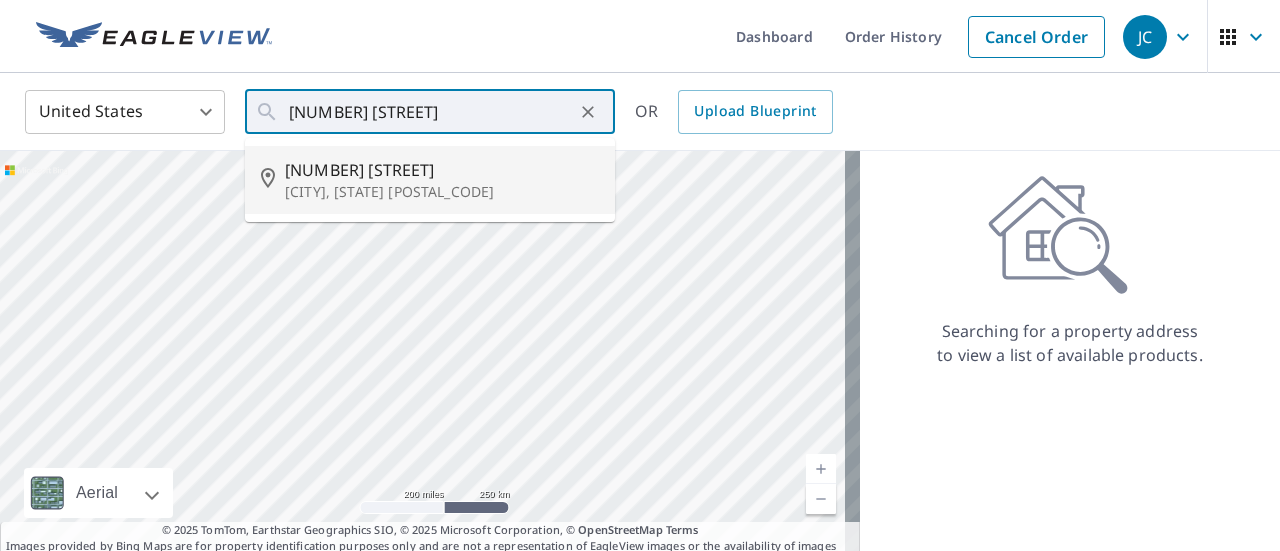 type on "[NUMBER] [STREET] [CITY], [STATE] [POSTAL_CODE]" 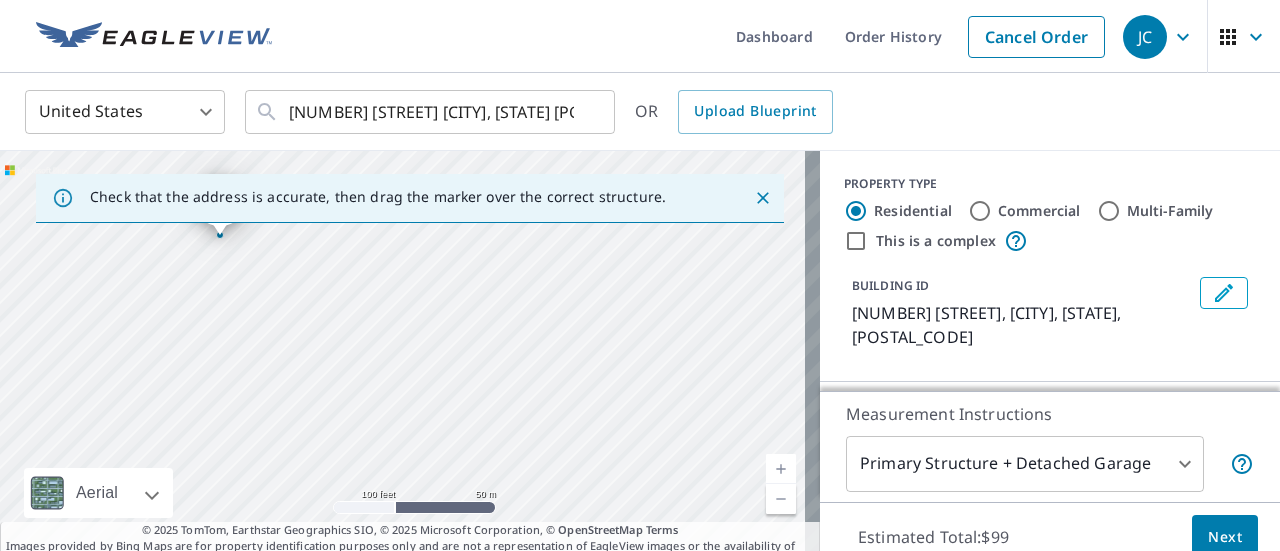 drag, startPoint x: 561, startPoint y: 367, endPoint x: 484, endPoint y: 229, distance: 158.02847 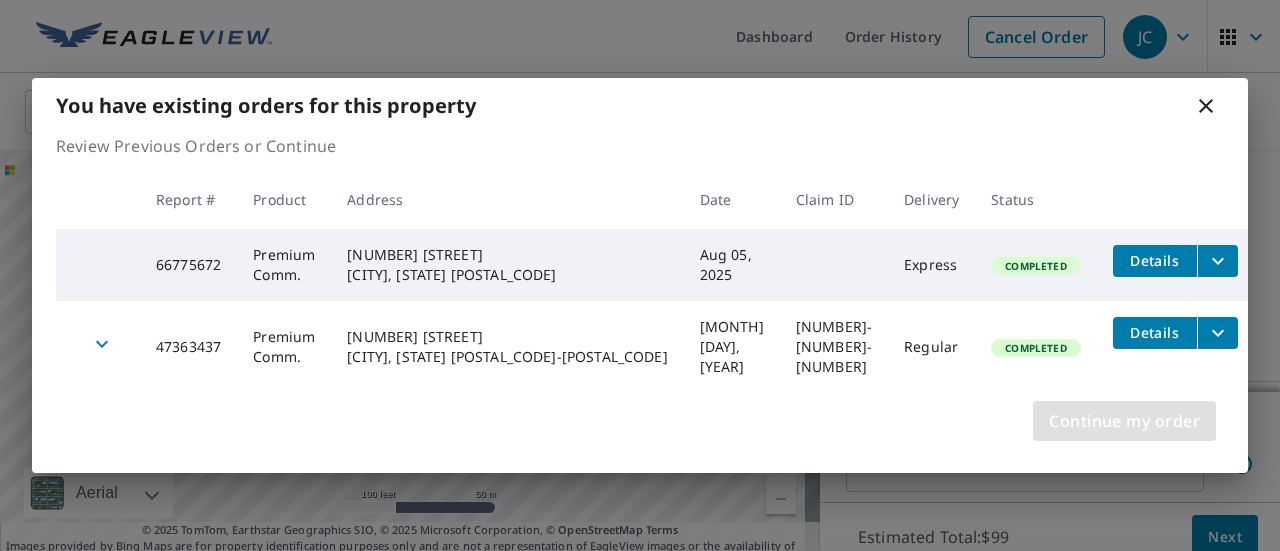 click on "Continue my order" at bounding box center [1124, 421] 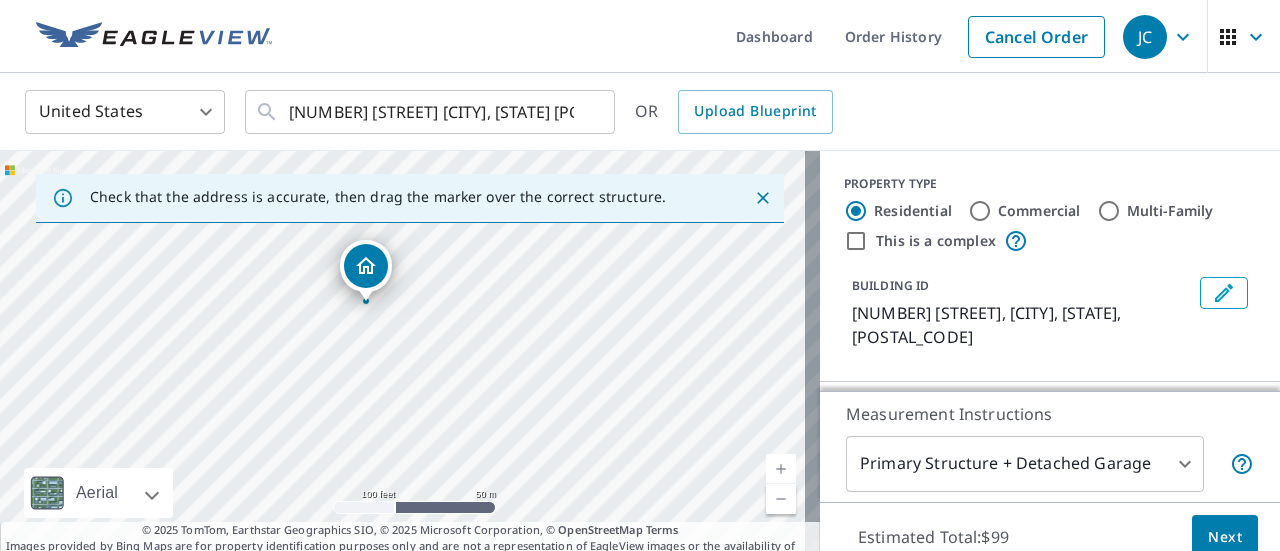 drag, startPoint x: 670, startPoint y: 287, endPoint x: 633, endPoint y: 231, distance: 67.11929 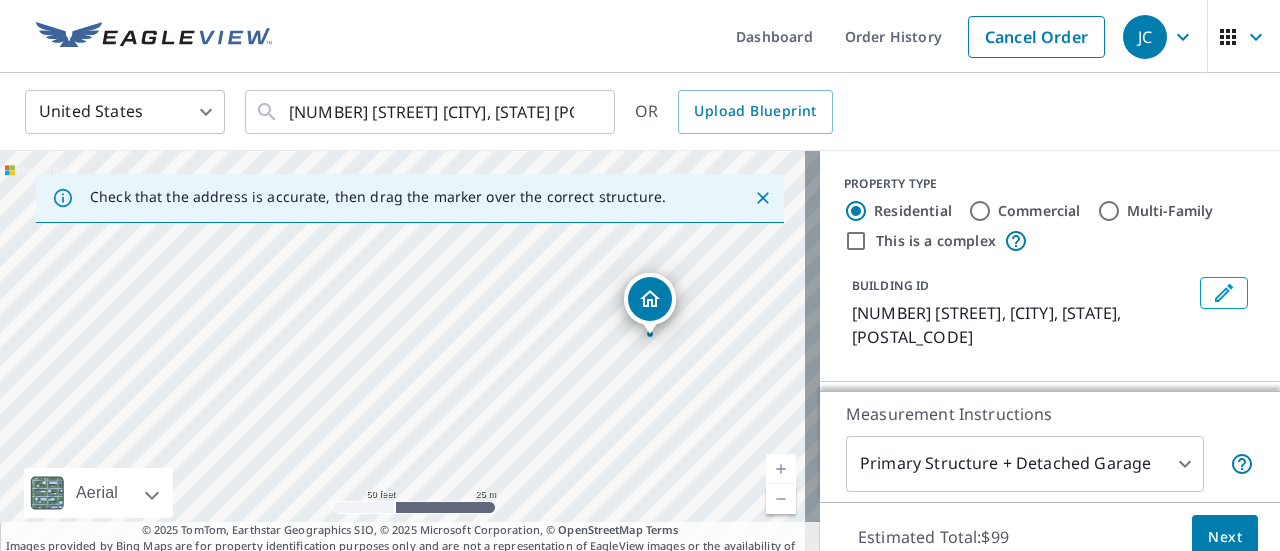 drag, startPoint x: 237, startPoint y: 285, endPoint x: 655, endPoint y: 290, distance: 418.0299 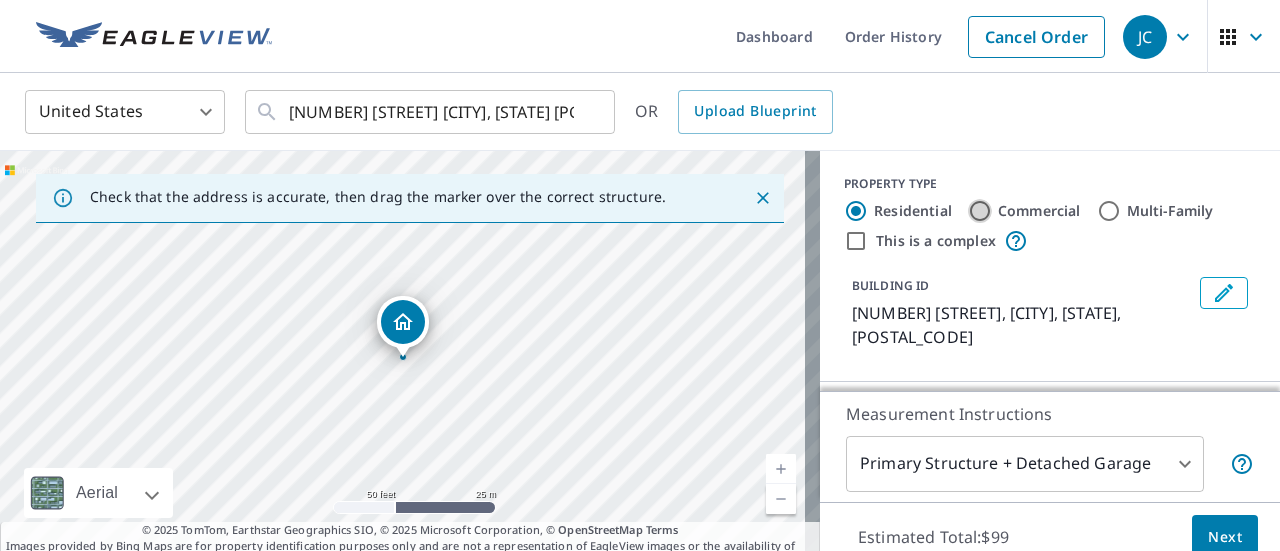 click on "Commercial" at bounding box center (980, 211) 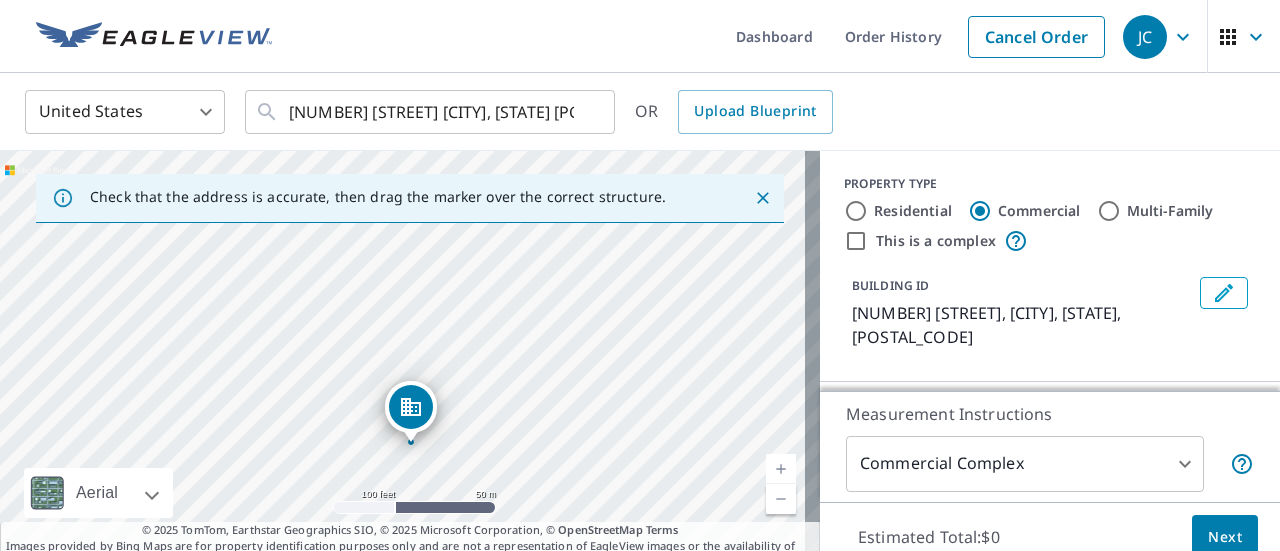 drag, startPoint x: 570, startPoint y: 391, endPoint x: 480, endPoint y: 451, distance: 108.16654 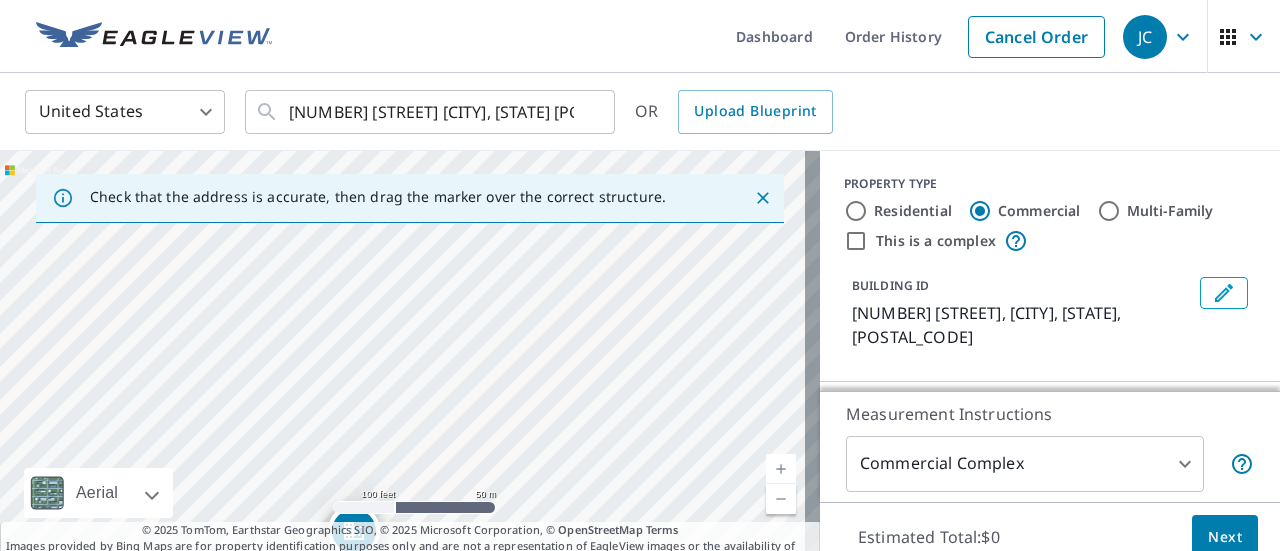 drag, startPoint x: 486, startPoint y: 361, endPoint x: 449, endPoint y: 416, distance: 66.287254 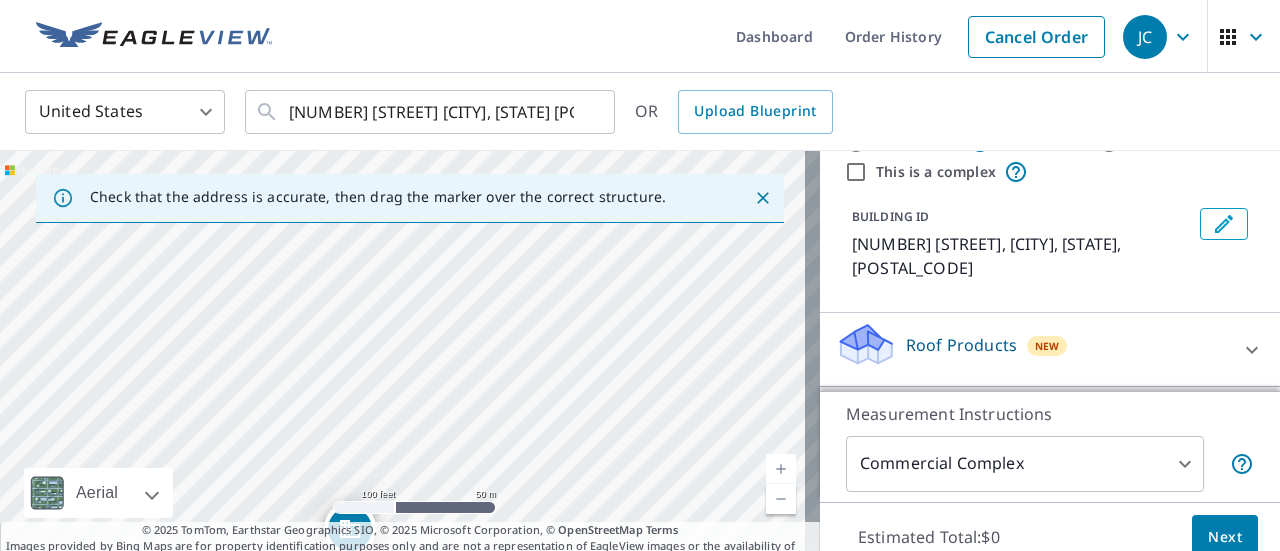 scroll, scrollTop: 100, scrollLeft: 0, axis: vertical 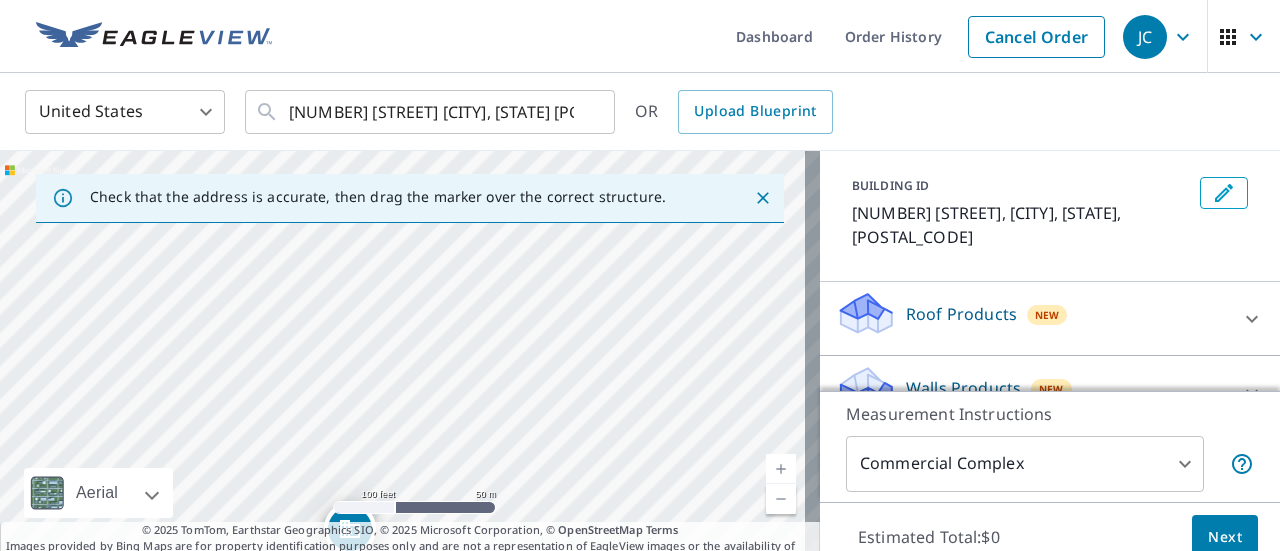 click on "[NUMBER] [STREET] [CITY], [STATE] [POSTAL_CODE]" at bounding box center (410, 361) 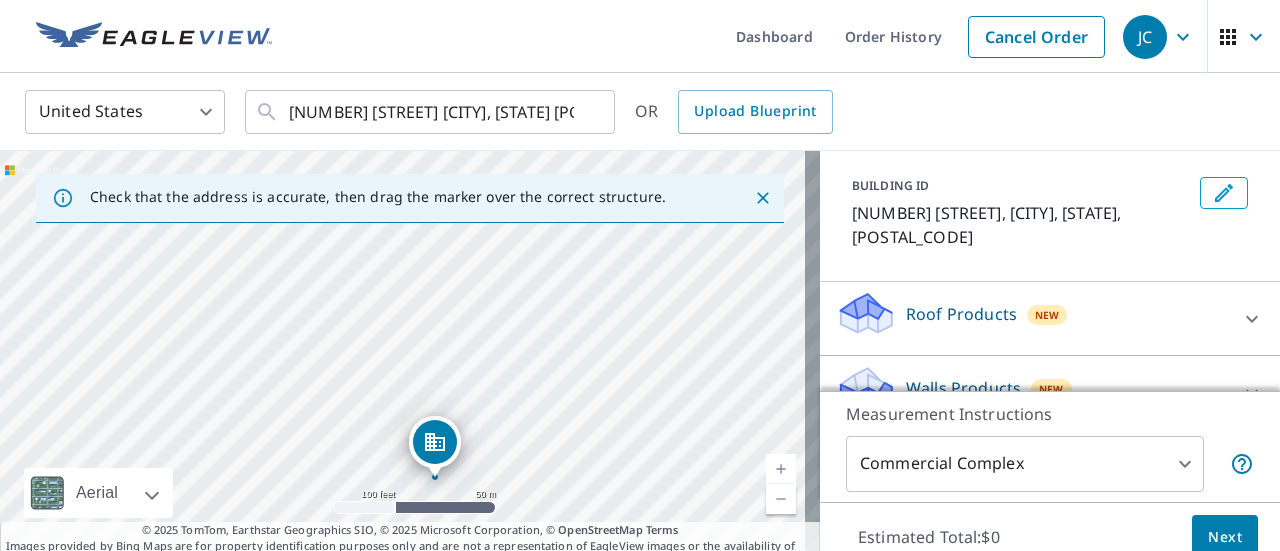 drag, startPoint x: 522, startPoint y: 364, endPoint x: 541, endPoint y: 472, distance: 109.65856 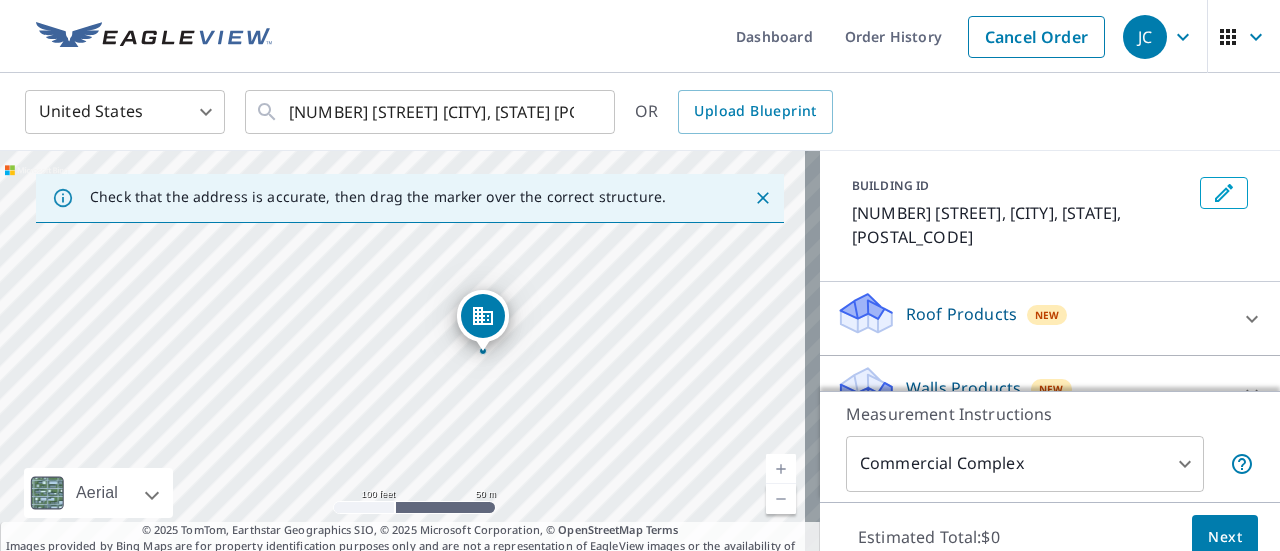 drag, startPoint x: 437, startPoint y: 439, endPoint x: 488, endPoint y: 315, distance: 134.07834 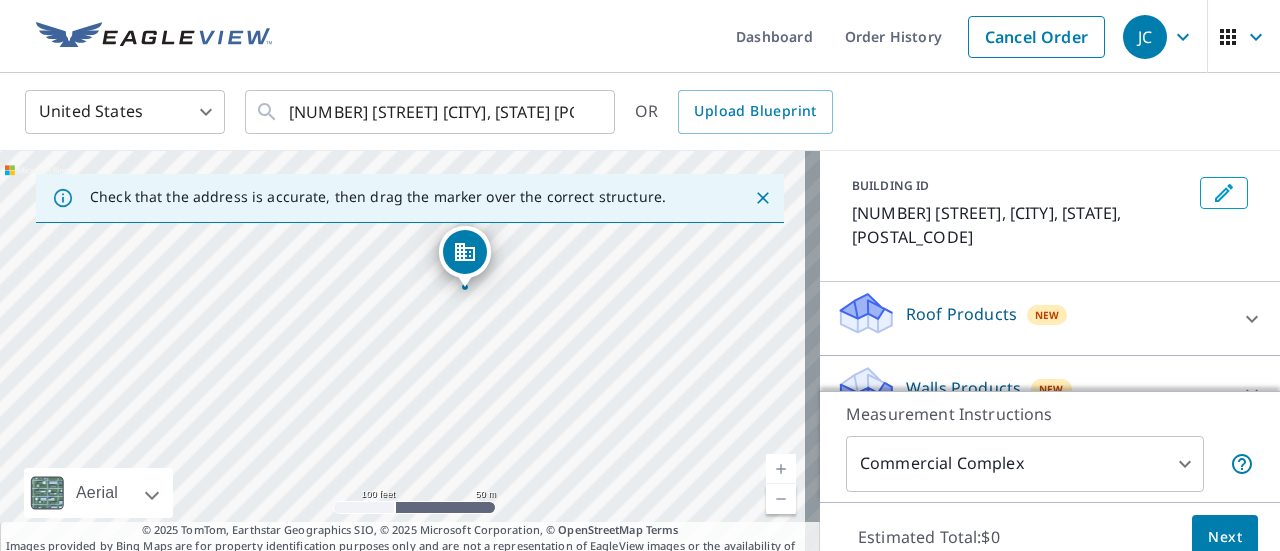 drag, startPoint x: 461, startPoint y: 374, endPoint x: 537, endPoint y: 293, distance: 111.07205 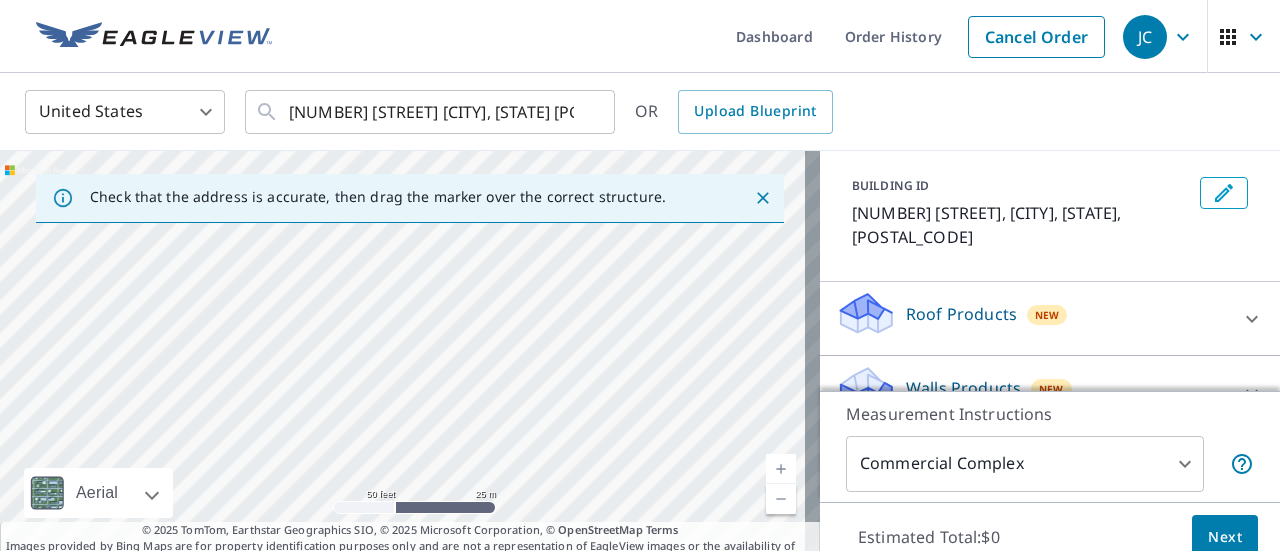 drag, startPoint x: 487, startPoint y: 381, endPoint x: 522, endPoint y: 288, distance: 99.368004 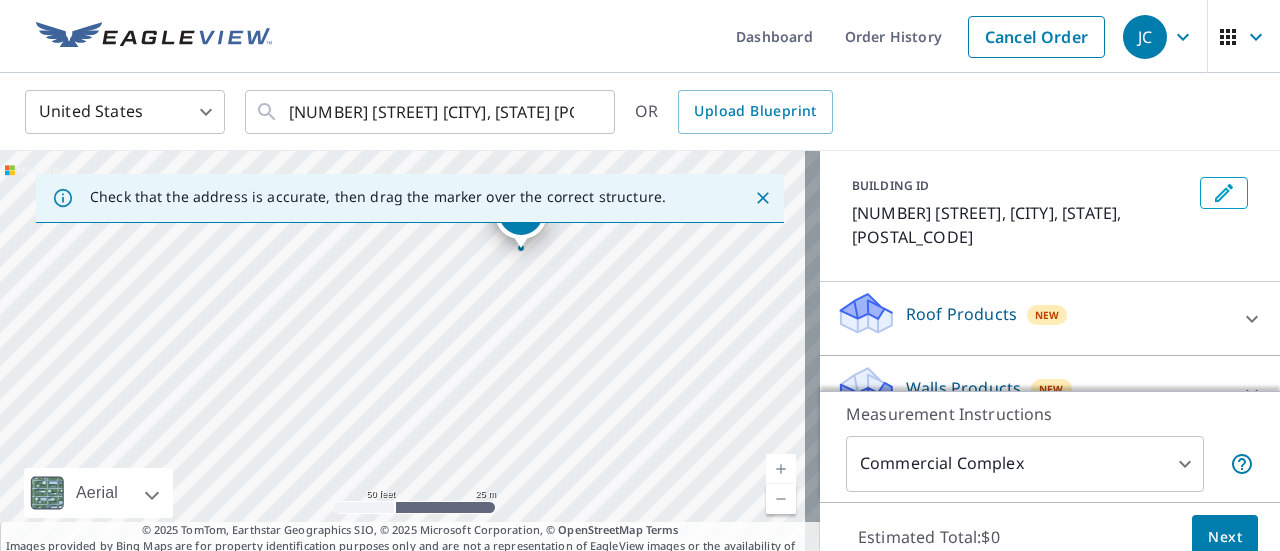 drag, startPoint x: 522, startPoint y: 288, endPoint x: 506, endPoint y: 405, distance: 118.08895 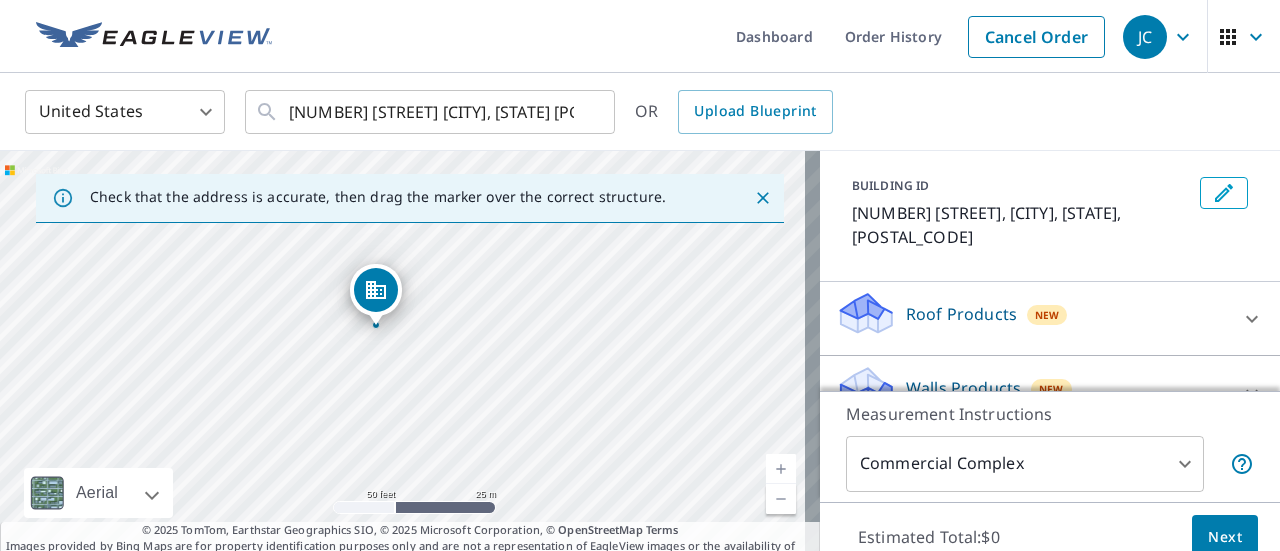 drag, startPoint x: 452, startPoint y: 378, endPoint x: 391, endPoint y: 402, distance: 65.551506 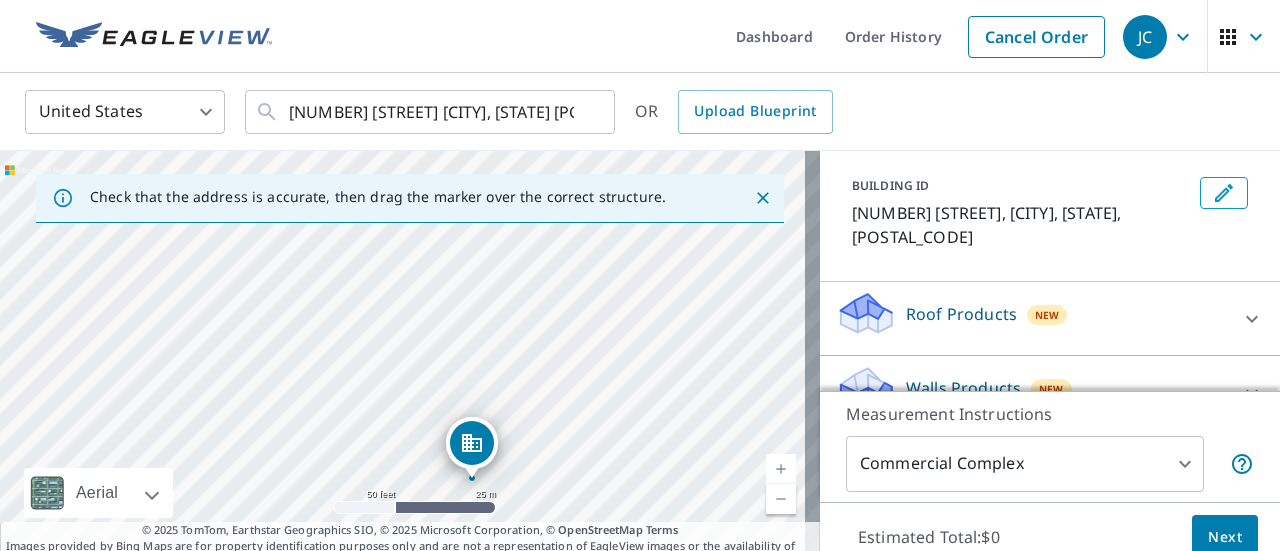 drag, startPoint x: 417, startPoint y: 297, endPoint x: 463, endPoint y: 345, distance: 66.48308 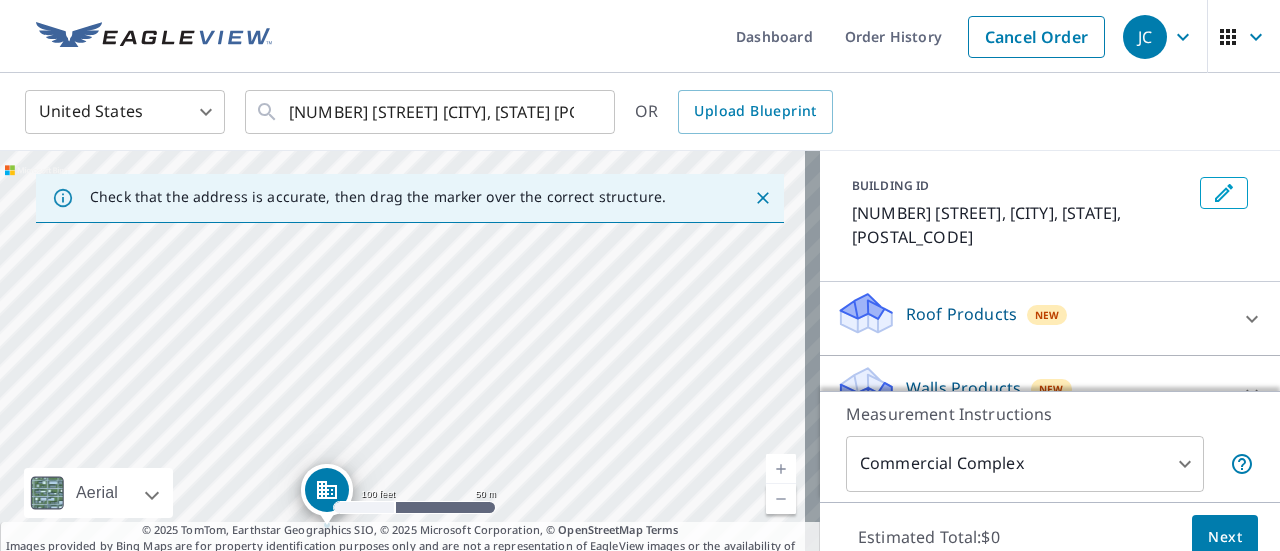 drag, startPoint x: 477, startPoint y: 327, endPoint x: 363, endPoint y: 431, distance: 154.31137 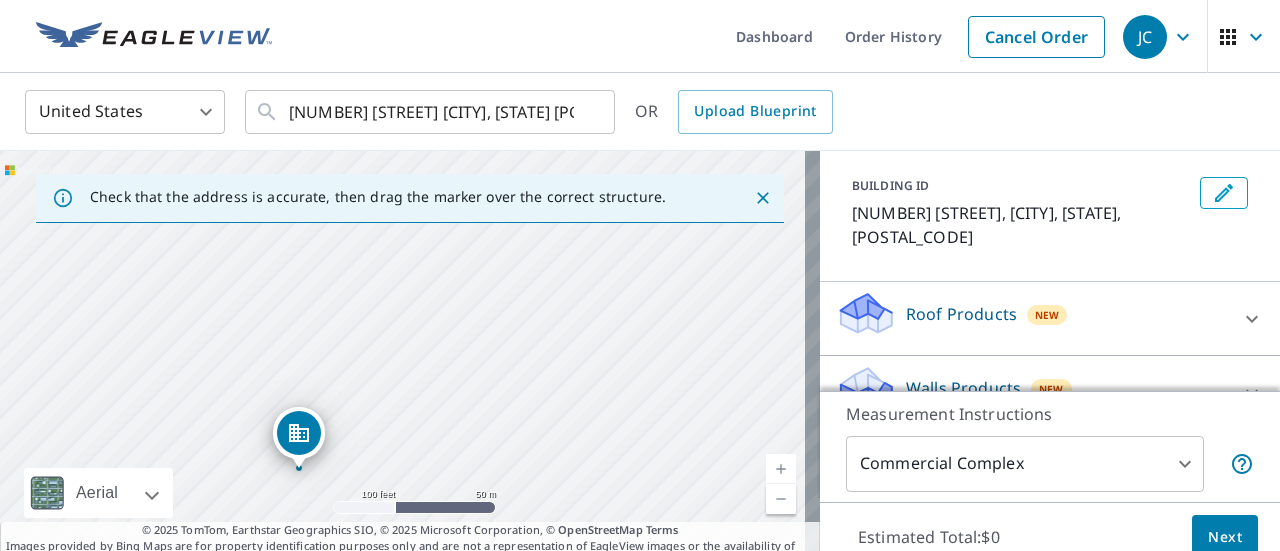 drag, startPoint x: 417, startPoint y: 386, endPoint x: 409, endPoint y: 266, distance: 120.26637 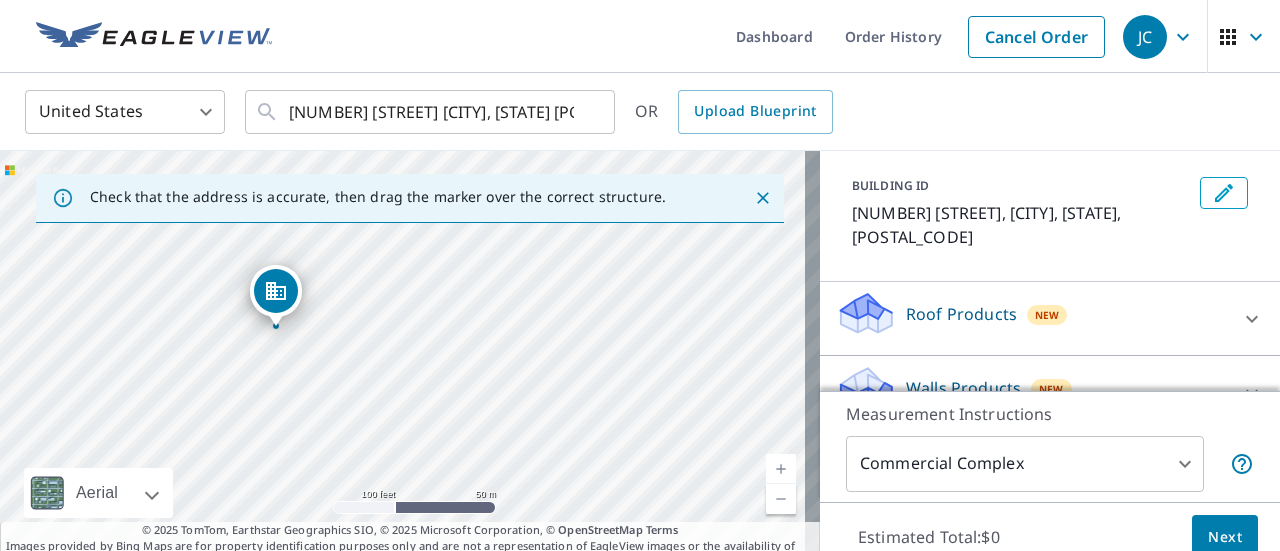 drag, startPoint x: 492, startPoint y: 381, endPoint x: 598, endPoint y: 451, distance: 127.02756 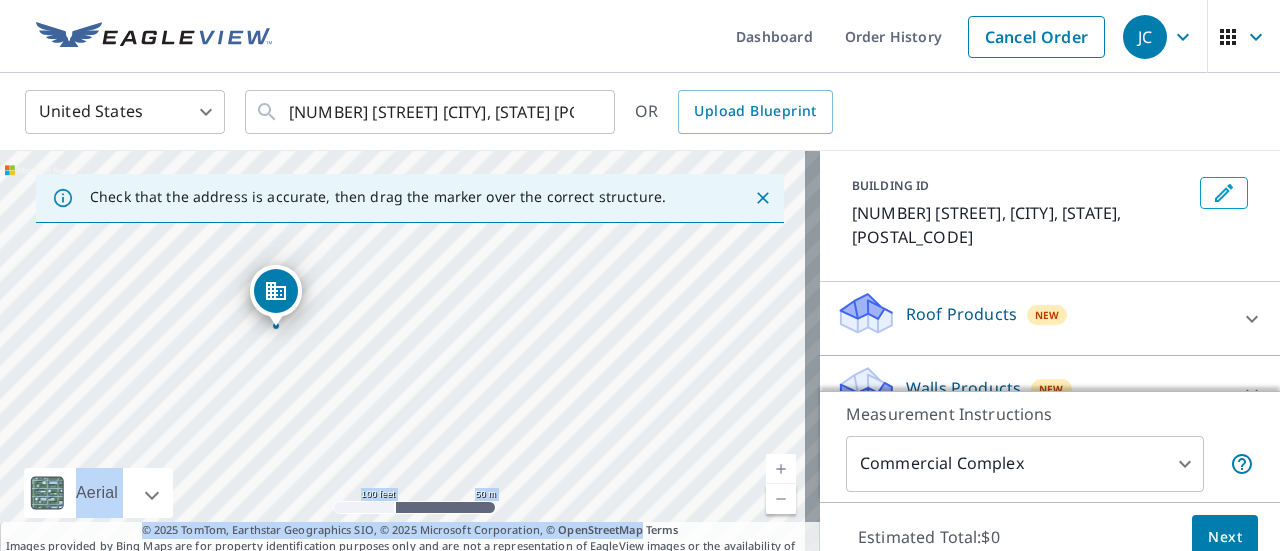 drag, startPoint x: 636, startPoint y: 523, endPoint x: 466, endPoint y: 234, distance: 335.29242 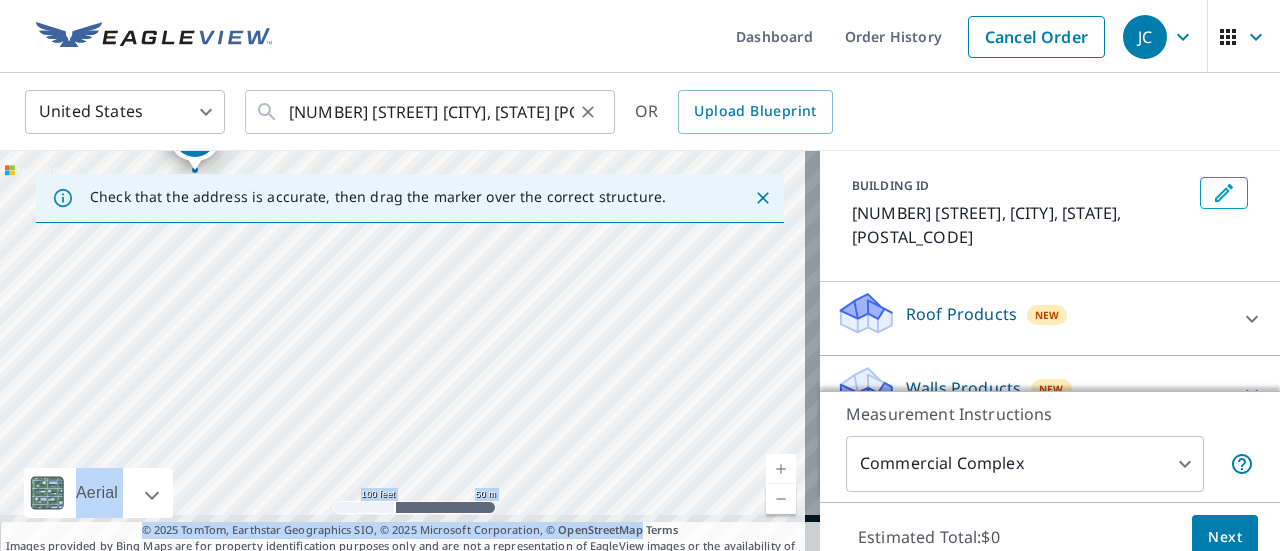 drag, startPoint x: 497, startPoint y: 319, endPoint x: 403, endPoint y: 127, distance: 213.77559 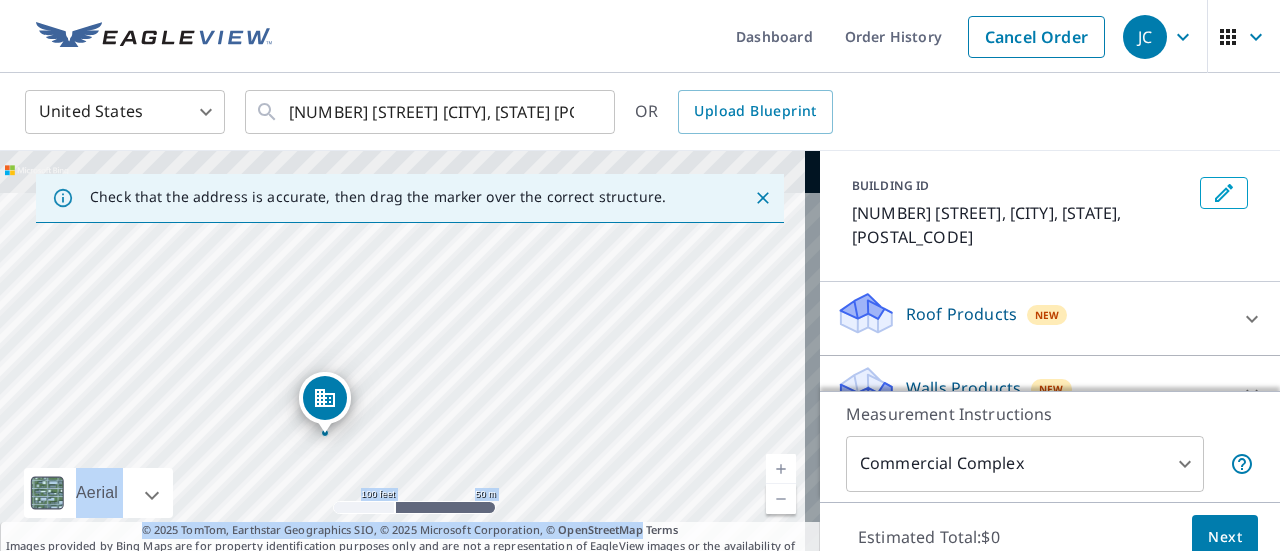 click on "[NUMBER] [STREET] [CITY], [STATE] [POSTAL_CODE]" at bounding box center (410, 361) 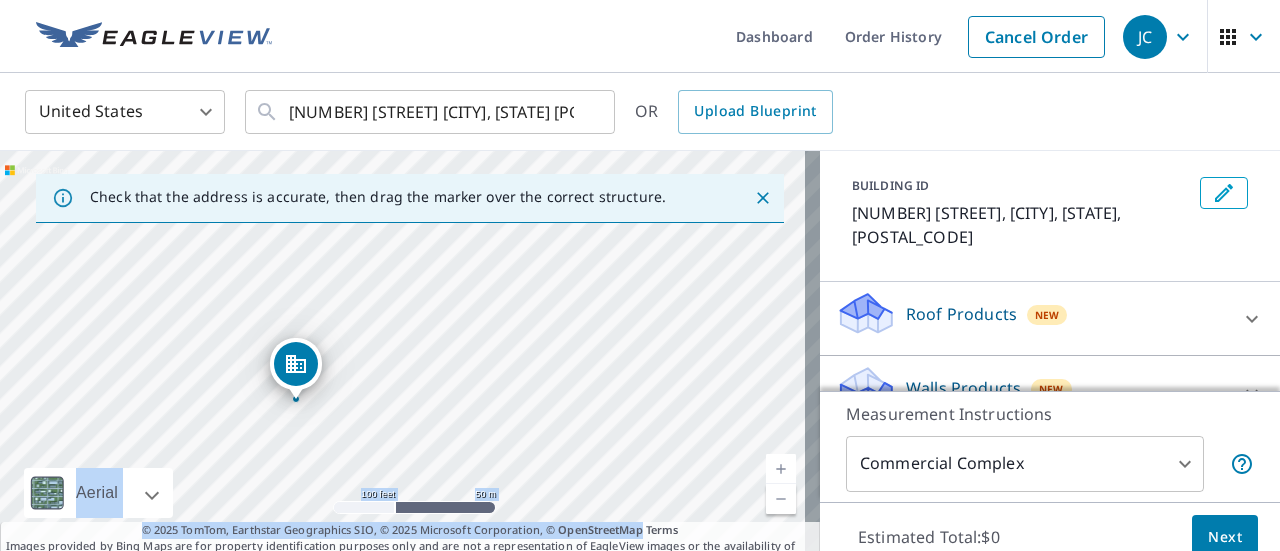 drag, startPoint x: 490, startPoint y: 323, endPoint x: 472, endPoint y: 276, distance: 50.32892 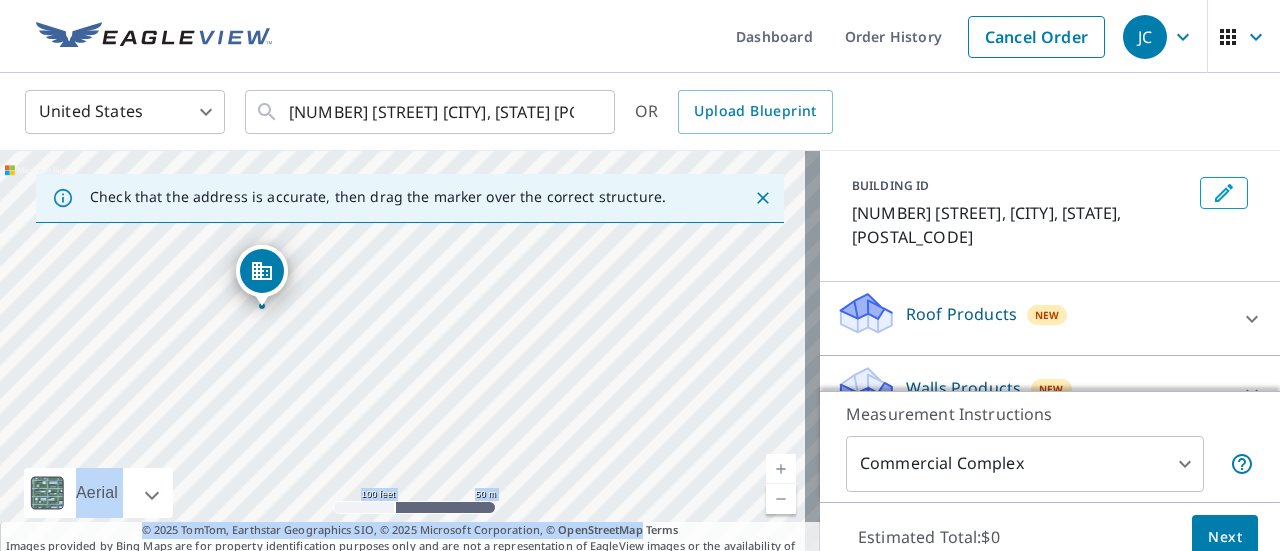 drag, startPoint x: 506, startPoint y: 364, endPoint x: 434, endPoint y: 277, distance: 112.929184 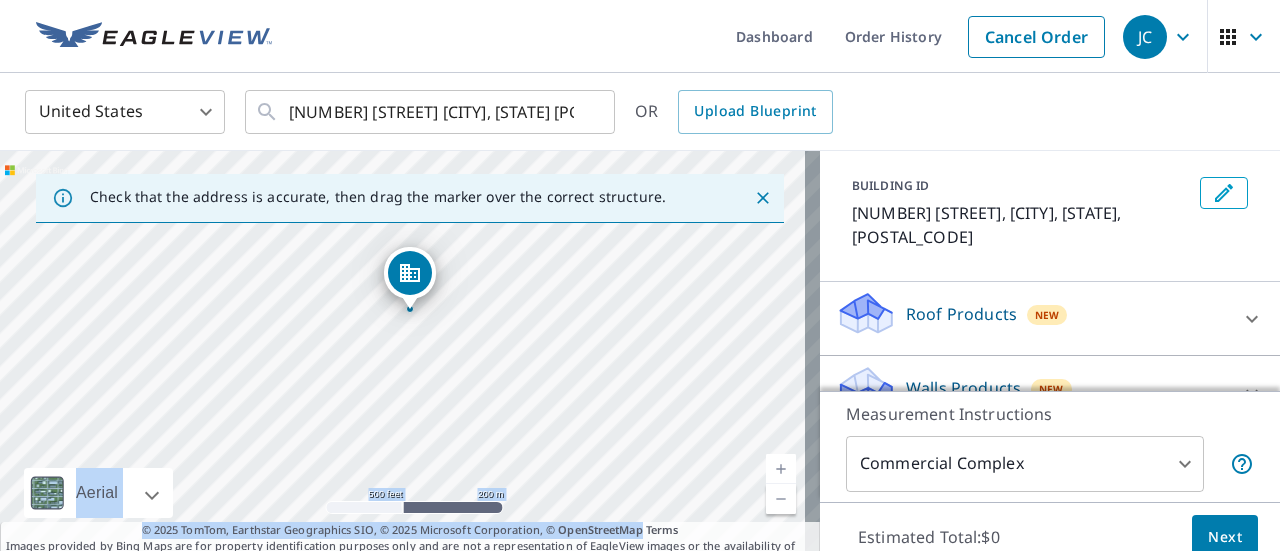 click on "Roof Products New" at bounding box center [1032, 318] 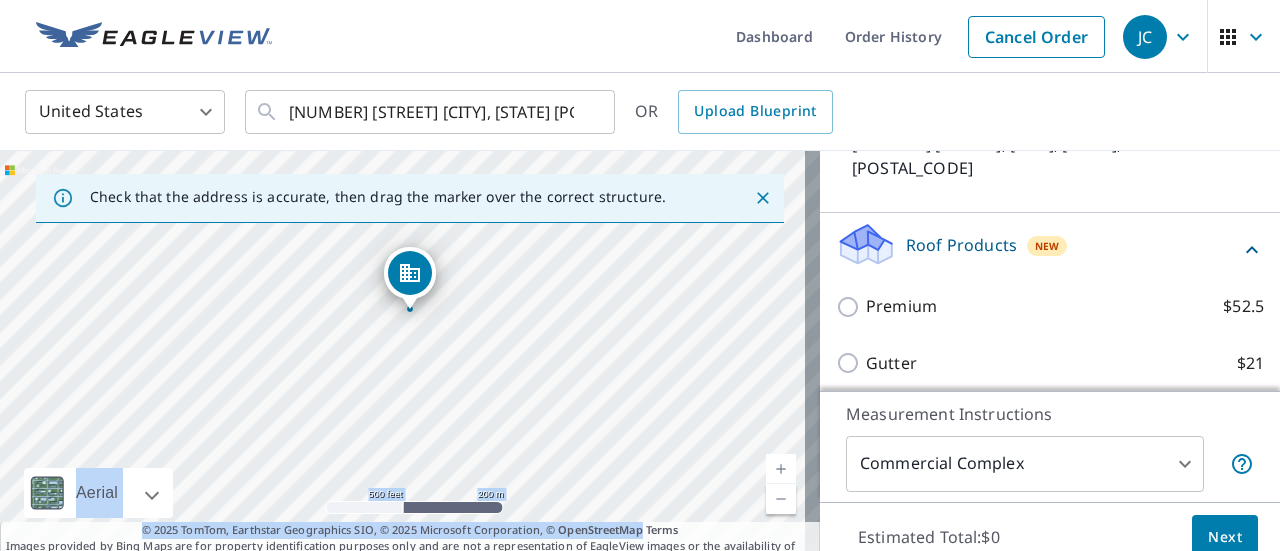 scroll, scrollTop: 200, scrollLeft: 0, axis: vertical 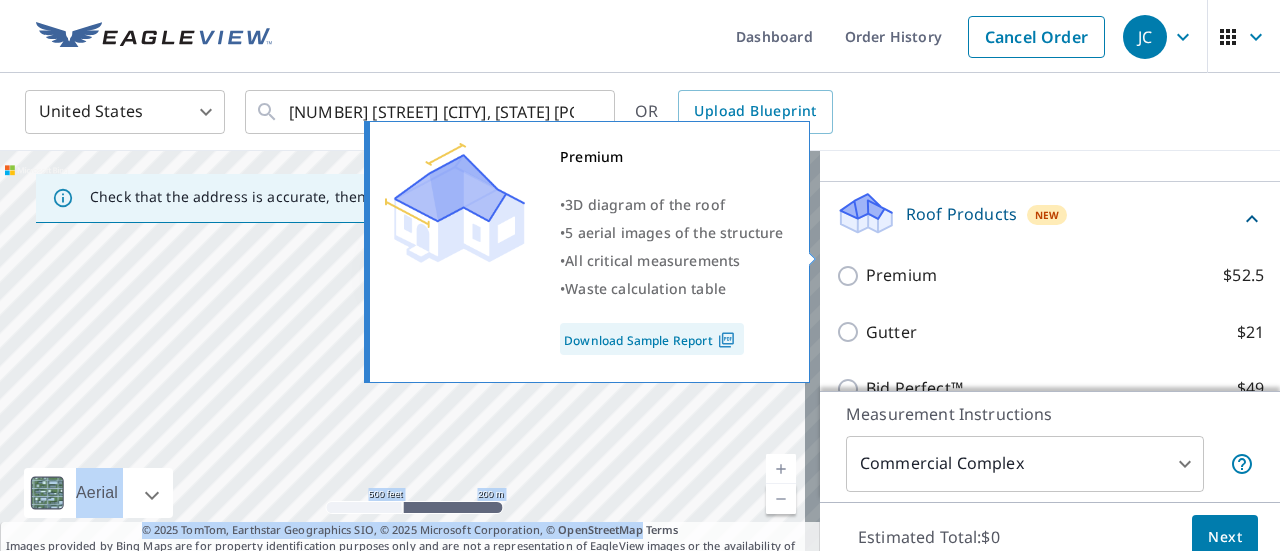 drag, startPoint x: 830, startPoint y: 249, endPoint x: 864, endPoint y: 245, distance: 34.234486 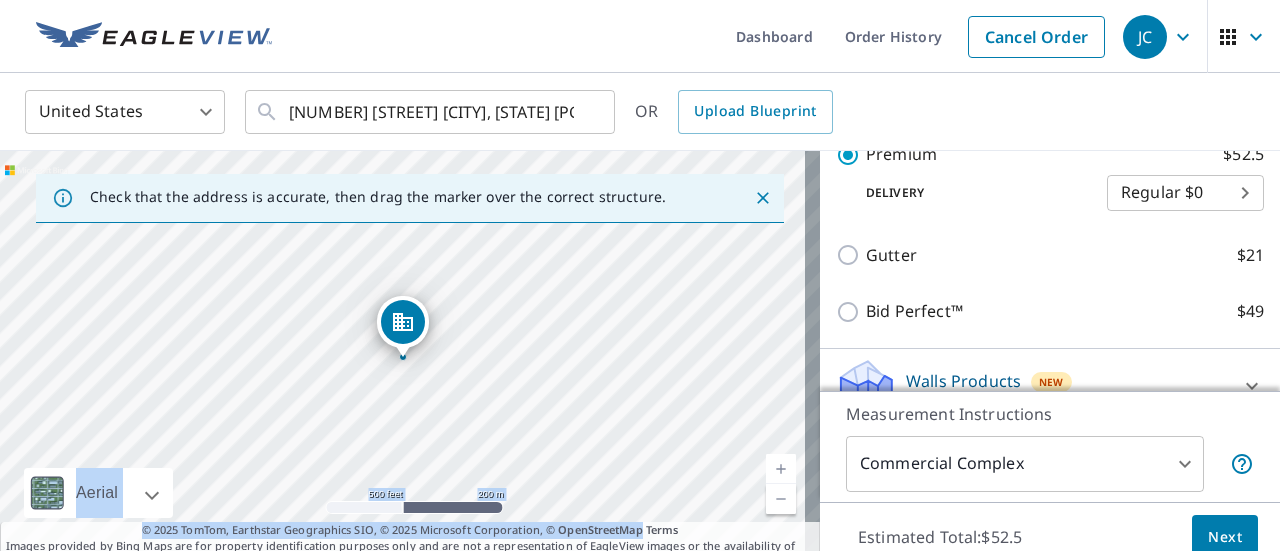 scroll, scrollTop: 350, scrollLeft: 0, axis: vertical 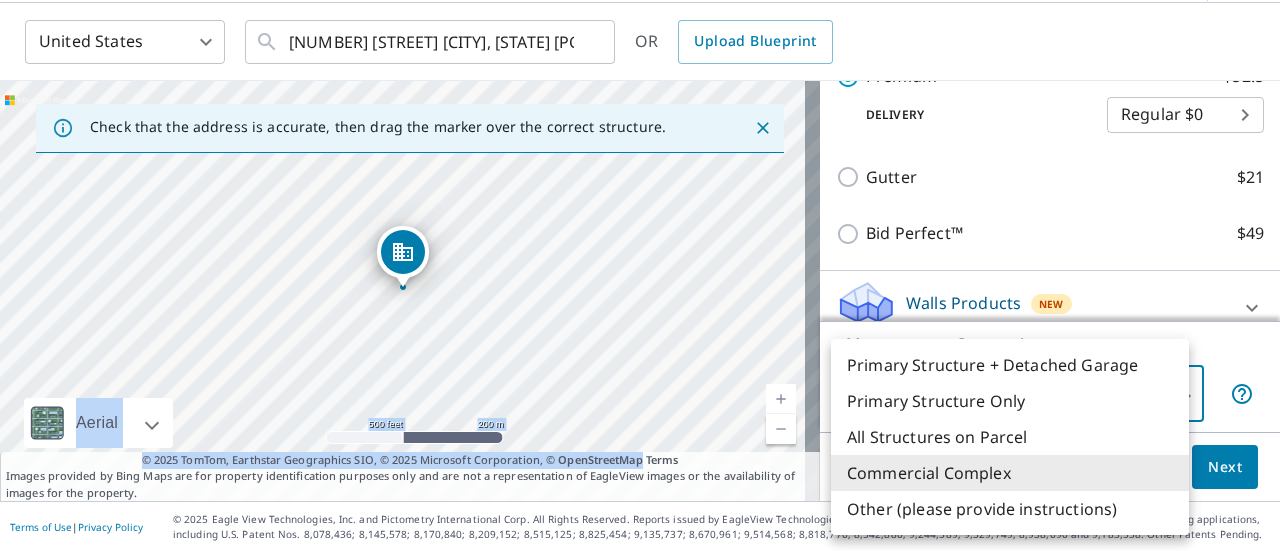 click on "[FIRST] [LAST]
Dashboard Order History Cancel Order [FIRST] [LAST] United States US ​ [NUMBER] [STREET] [CITY], [STATE] [POSTAL_CODE] ​ OR Upload Blueprint Check that the address is accurate, then drag the marker over the correct structure. [NUMBER] [STREET] [CITY], [STATE] [POSTAL_CODE] Aerial Road A standard road map Aerial A detailed look from above Labels Labels [DISTANCE] [DISTANCE] © 2025 TomTom, © Vexcel Imaging, © 2025 Microsoft Corporation,   © OpenStreetMap Terms © 2025 TomTom, Earthstar Geographics SIO, © 2025 Microsoft Corporation, ©   OpenStreetMap   Terms Images provided by Bing Maps are for property identification purposes only and are not a representation of EagleView images or the availability of images for the property. PROPERTY TYPE Residential Commercial Multi-Family This is a complex BUILDING ID [NUMBER] [STREET], [CITY], [STATE], [POSTAL_CODE] Roof Products New Premium with Regular Delivery Premium $52.5 Delivery Regular $0 ​ 8 ​ Gutter $21 Bid Perfect™ $49 Walls Products New Walls $204.75 Measurement Instructions 4 ​ $52.5" at bounding box center [640, 275] 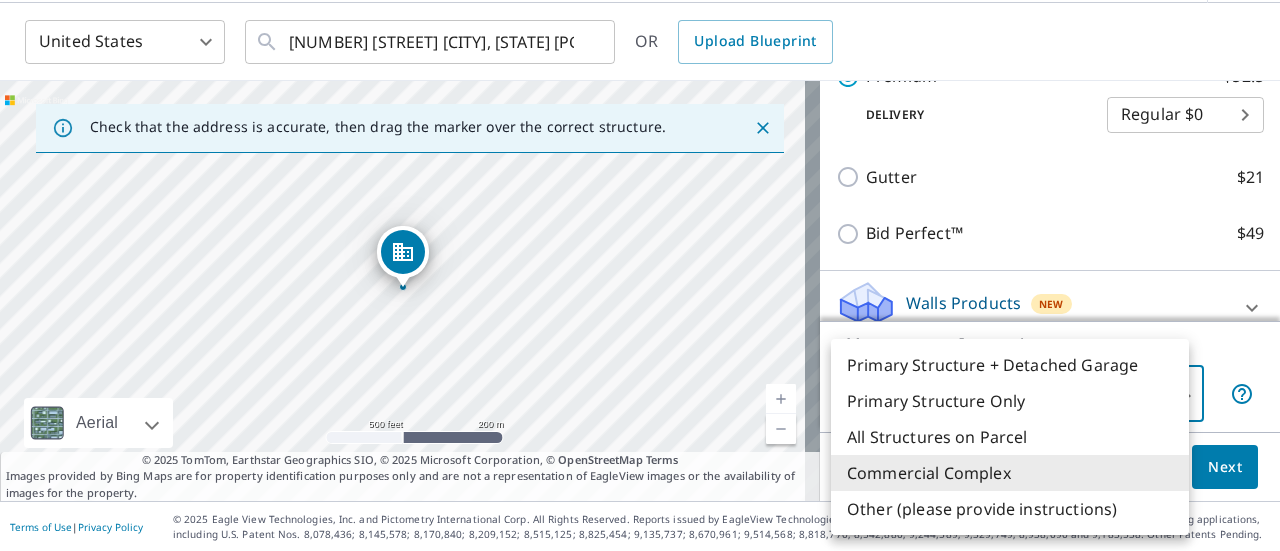 click at bounding box center [640, 275] 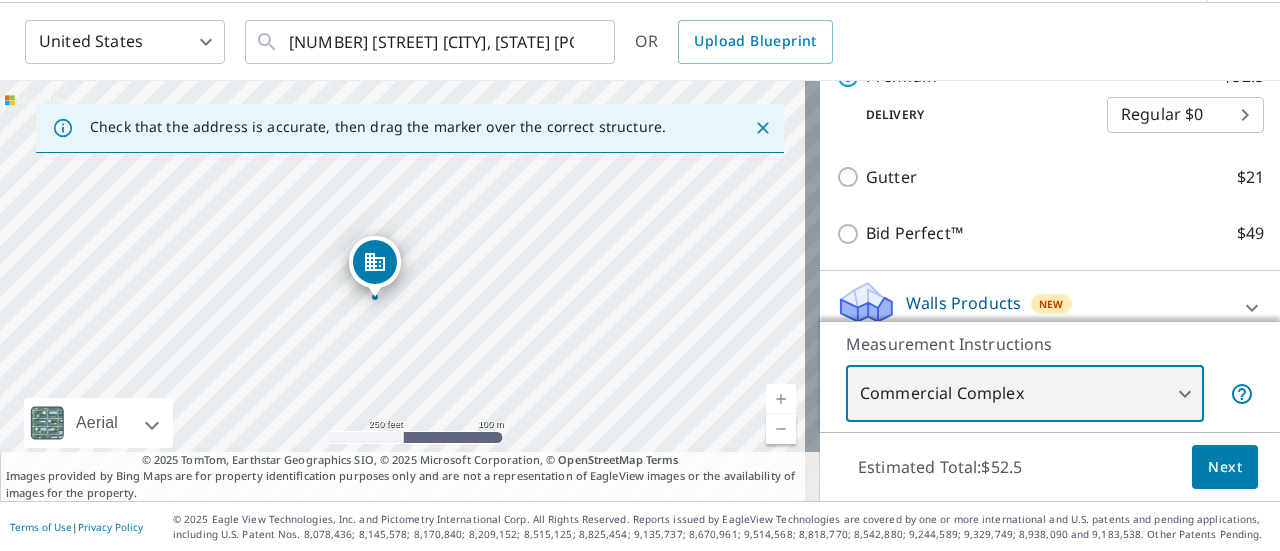 drag, startPoint x: 314, startPoint y: 159, endPoint x: 662, endPoint y: 297, distance: 374.36346 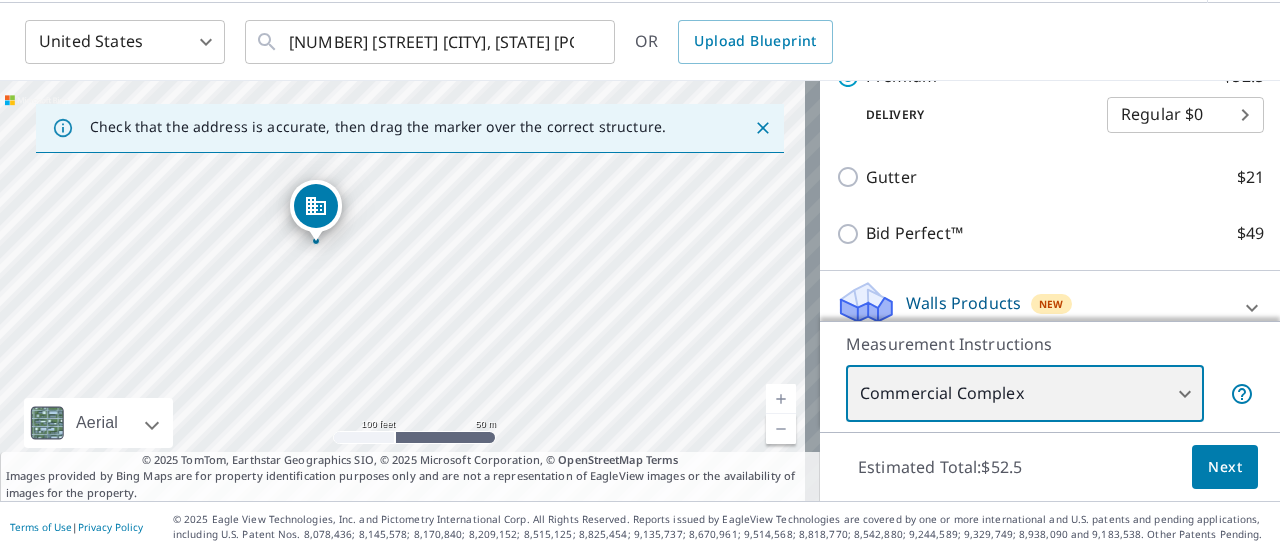 drag, startPoint x: 467, startPoint y: 238, endPoint x: 503, endPoint y: 205, distance: 48.83646 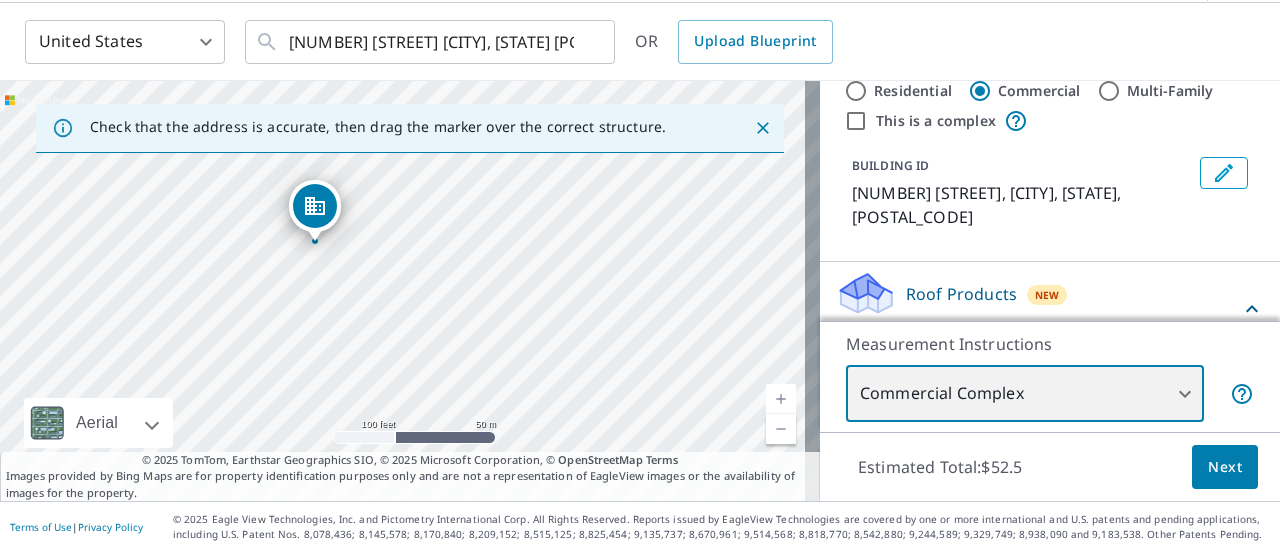 scroll, scrollTop: 0, scrollLeft: 0, axis: both 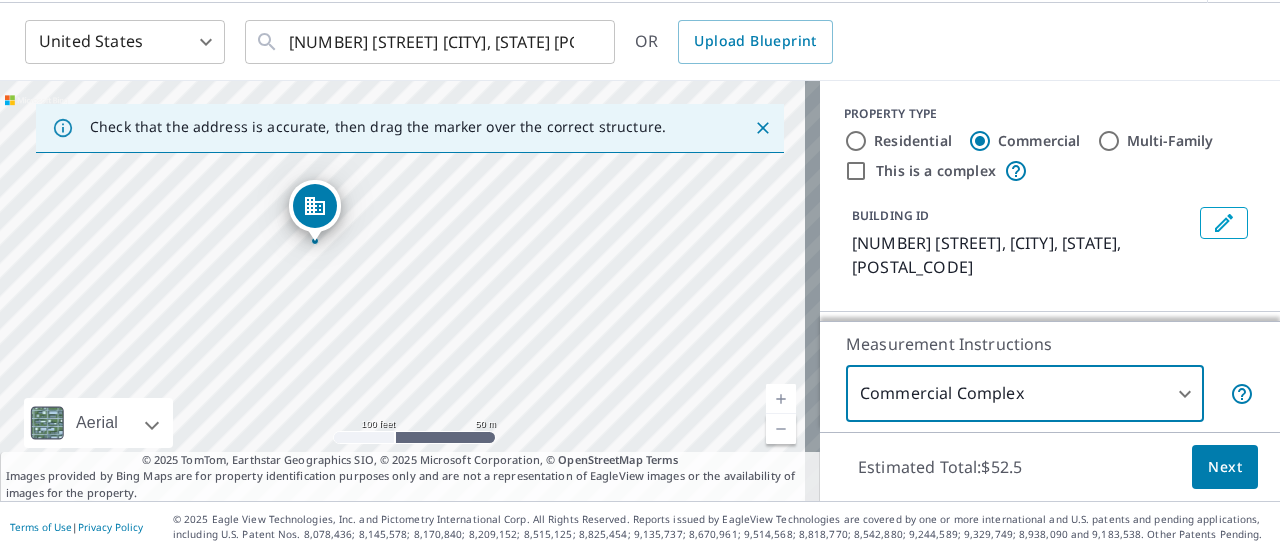 click on "This is a complex" at bounding box center (856, 171) 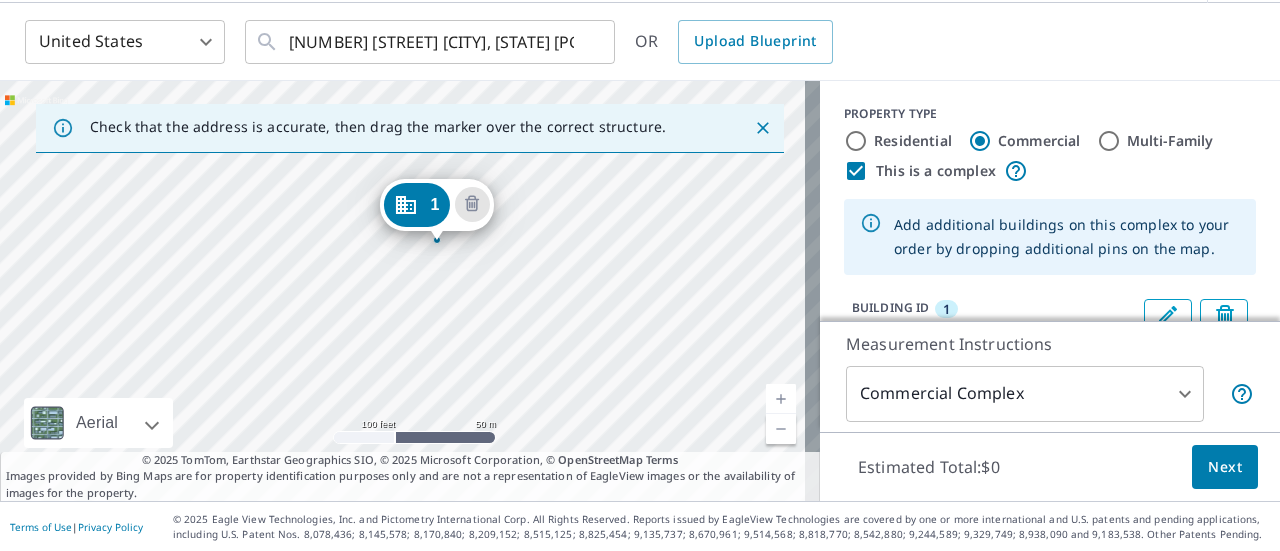 drag, startPoint x: 514, startPoint y: 254, endPoint x: 548, endPoint y: 207, distance: 58.00862 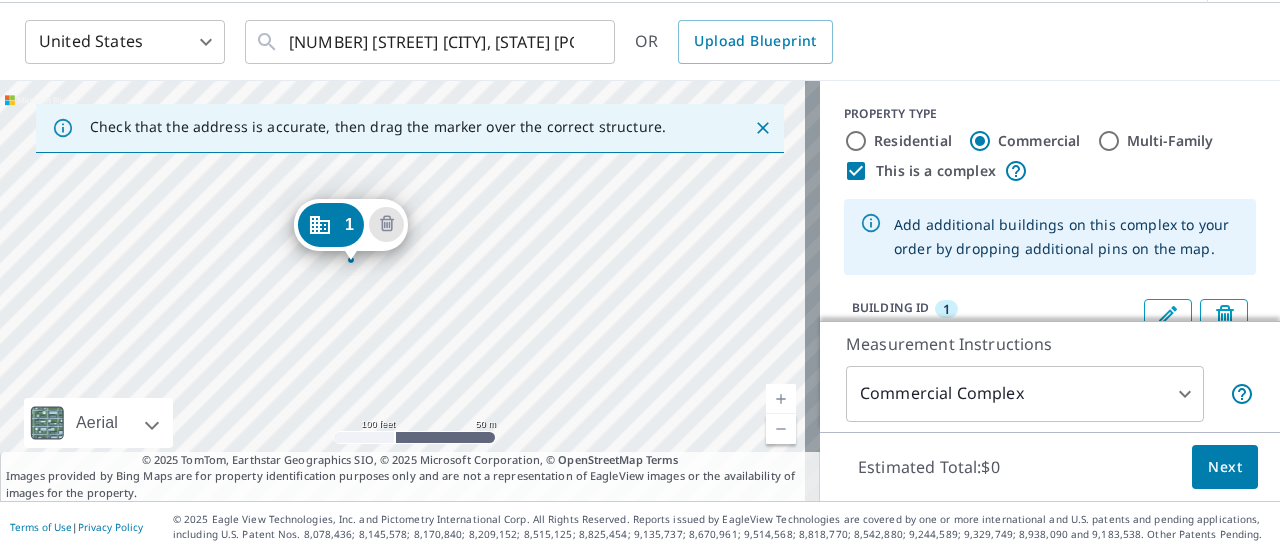 drag, startPoint x: 420, startPoint y: 201, endPoint x: 334, endPoint y: 221, distance: 88.29496 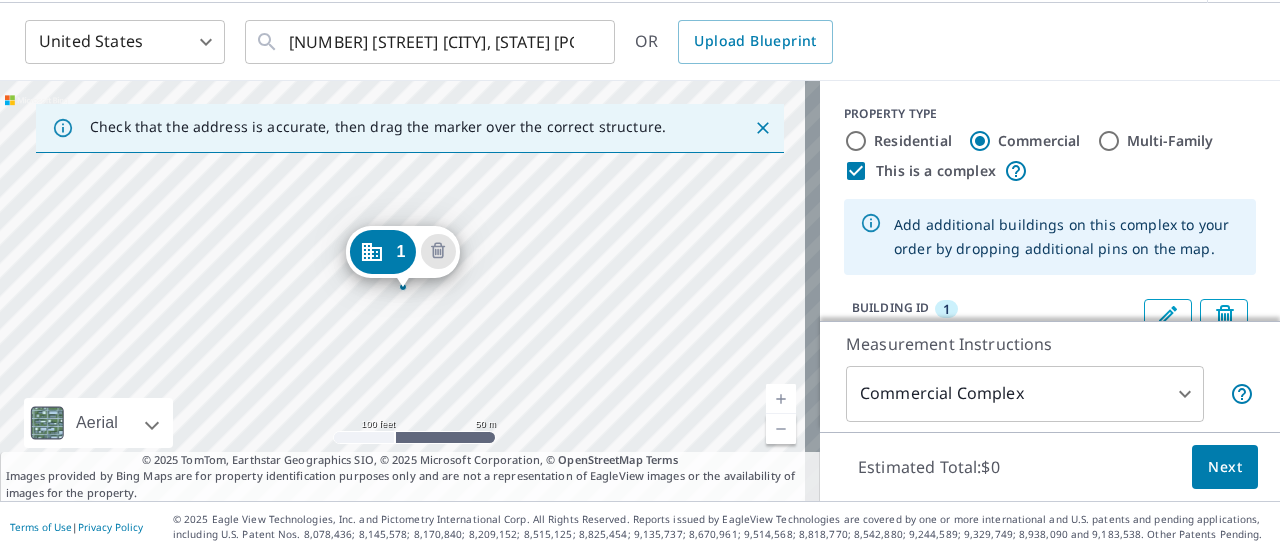 click on "[NUMBER] [STREET] [CITY], [STATE] [POSTAL_CODE]" at bounding box center [410, 291] 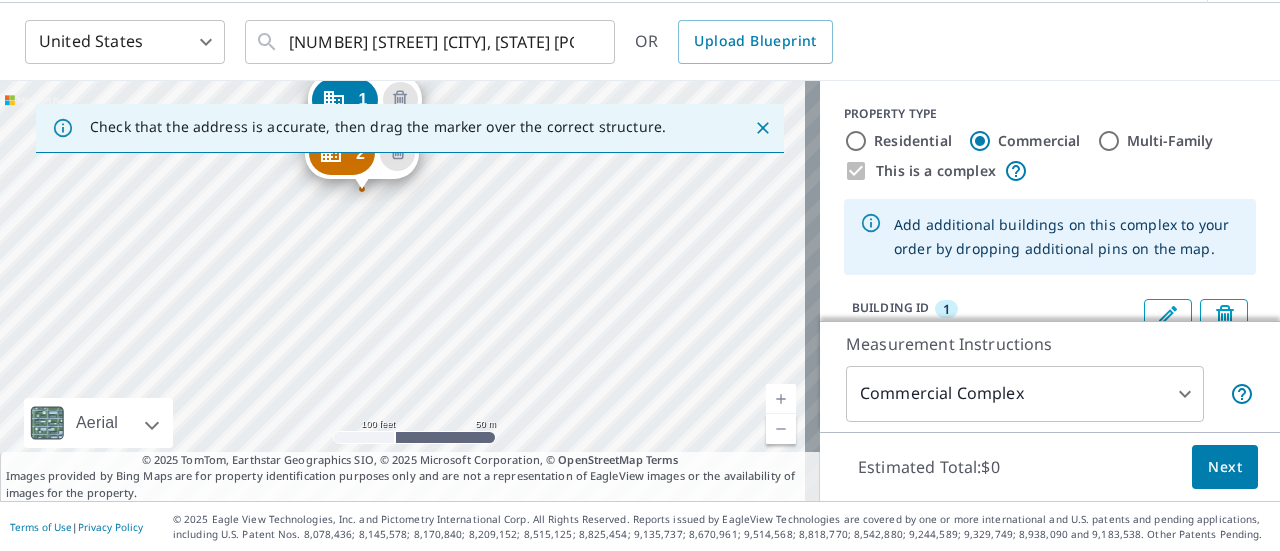 drag, startPoint x: 504, startPoint y: 236, endPoint x: 480, endPoint y: 177, distance: 63.694584 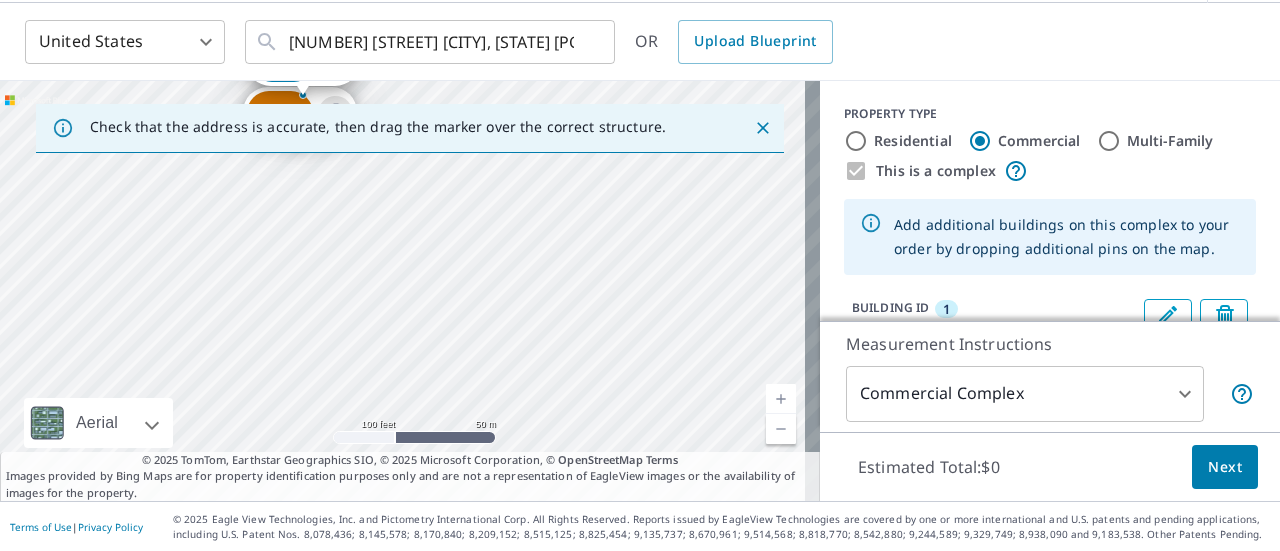 drag, startPoint x: 499, startPoint y: 210, endPoint x: 424, endPoint y: 156, distance: 92.417534 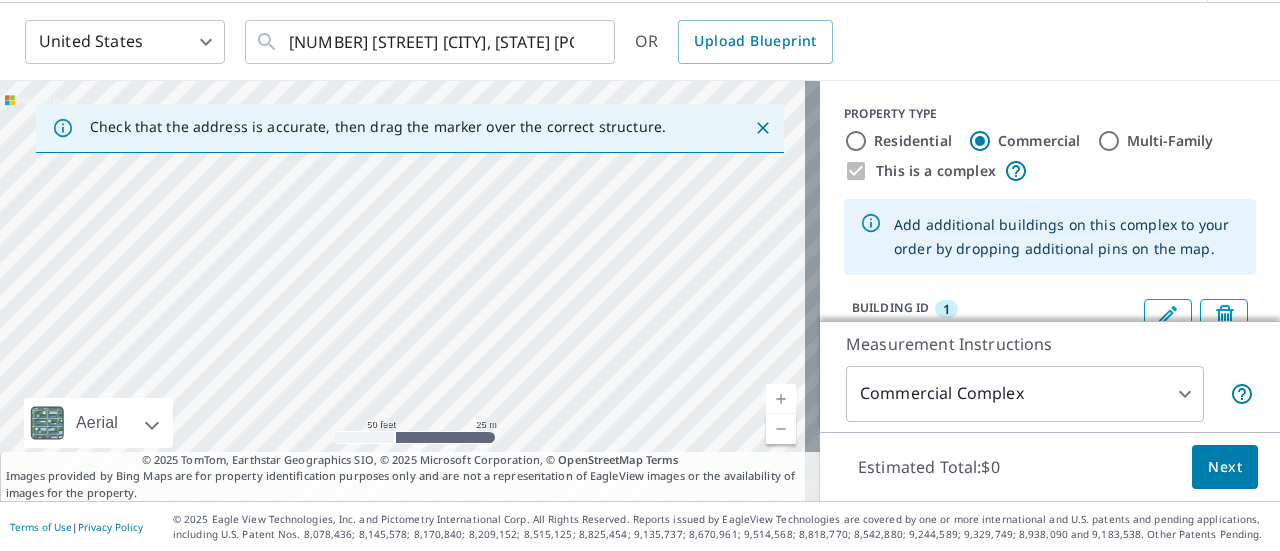 drag, startPoint x: 478, startPoint y: 344, endPoint x: 345, endPoint y: 264, distance: 155.20631 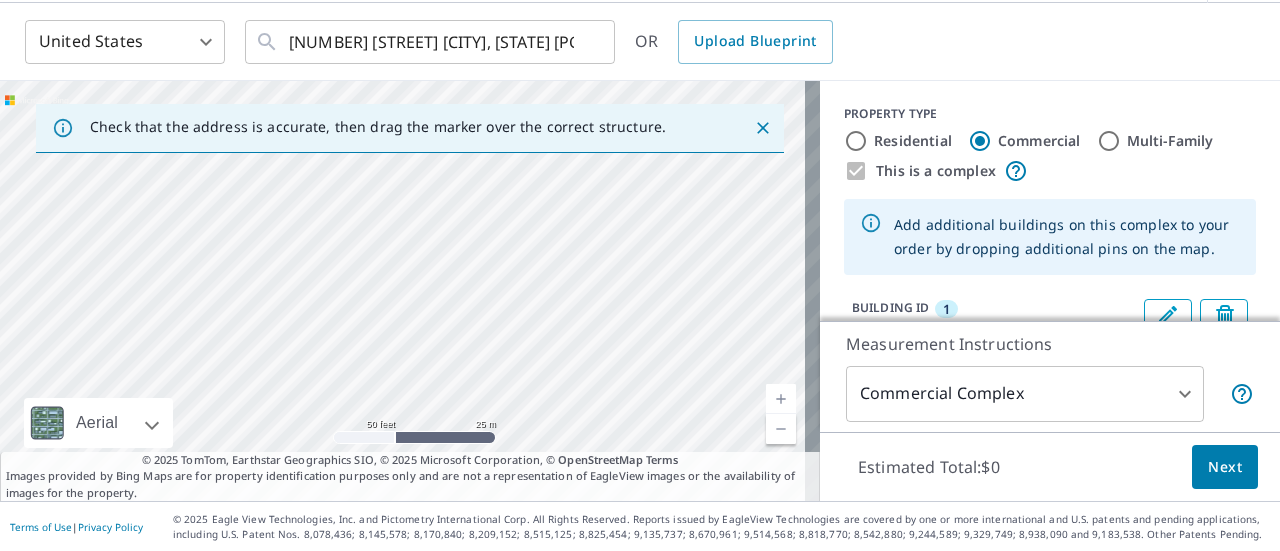drag, startPoint x: 468, startPoint y: 275, endPoint x: 442, endPoint y: 233, distance: 49.396355 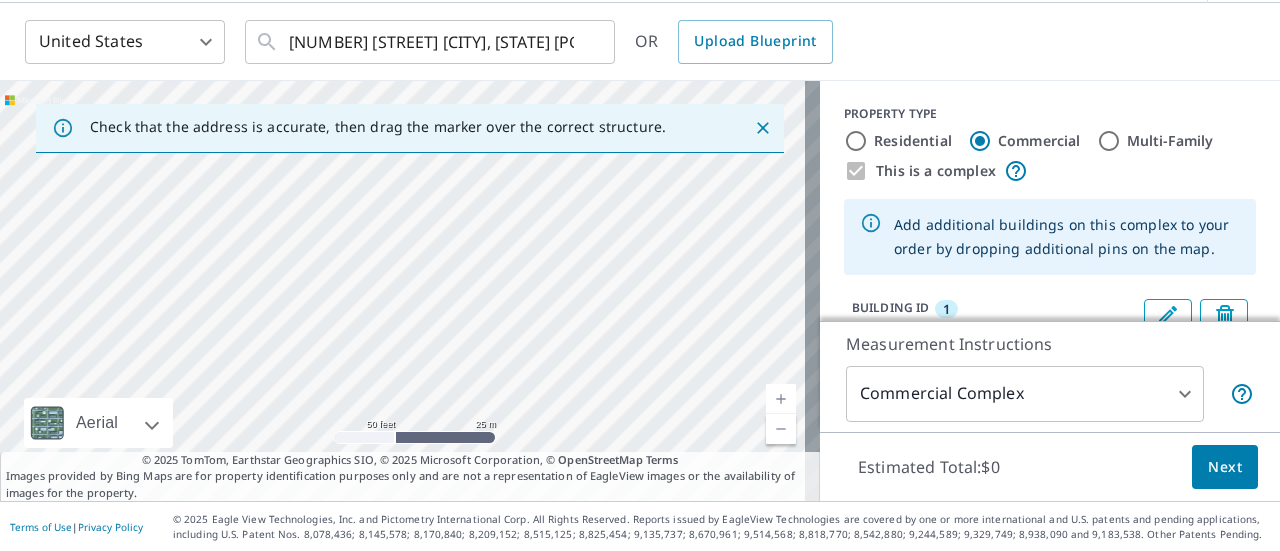 click on "[NUMBER] [STREET] [CITY], [STATE] [POSTAL_CODE] [STREET] [CITY], [STATE] [POSTAL_CODE]" at bounding box center [410, 291] 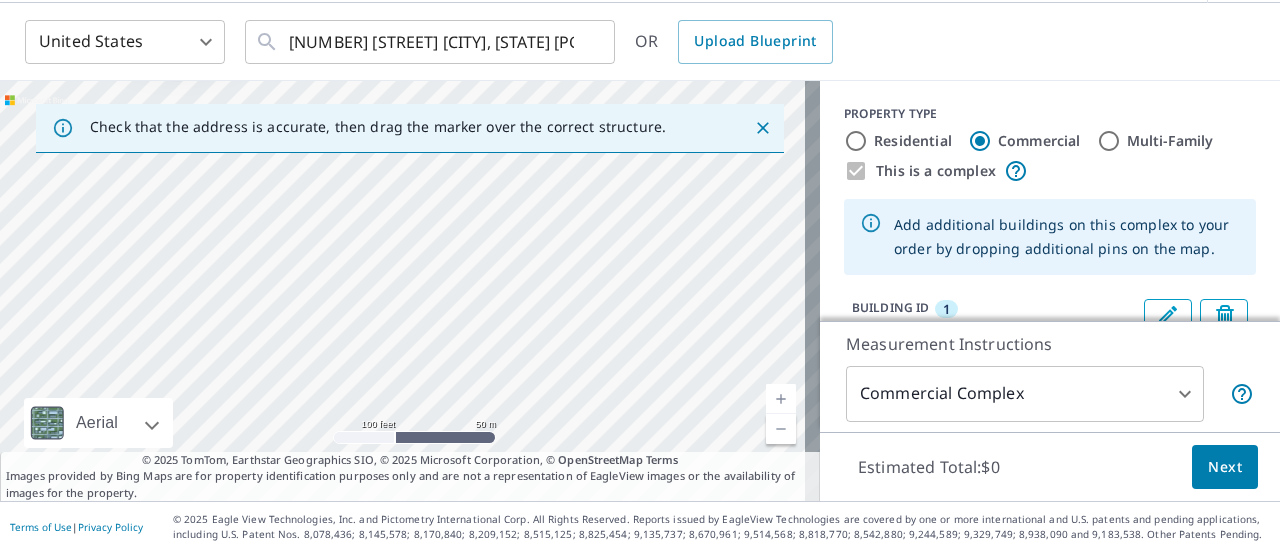 drag, startPoint x: 498, startPoint y: 324, endPoint x: 423, endPoint y: 286, distance: 84.07735 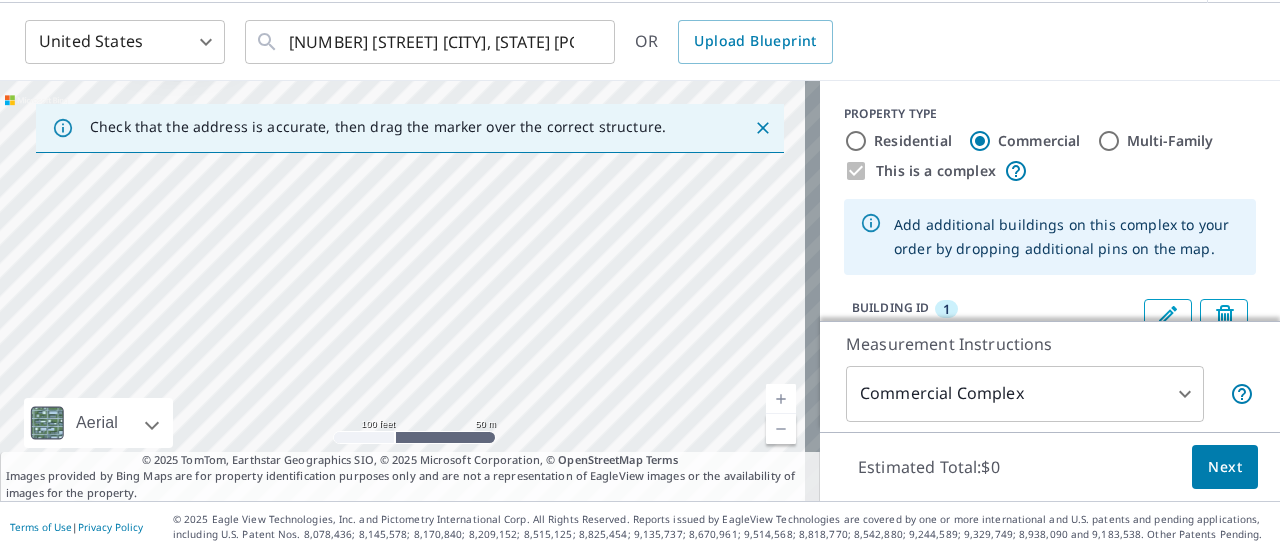 drag, startPoint x: 422, startPoint y: 206, endPoint x: 453, endPoint y: 314, distance: 112.36102 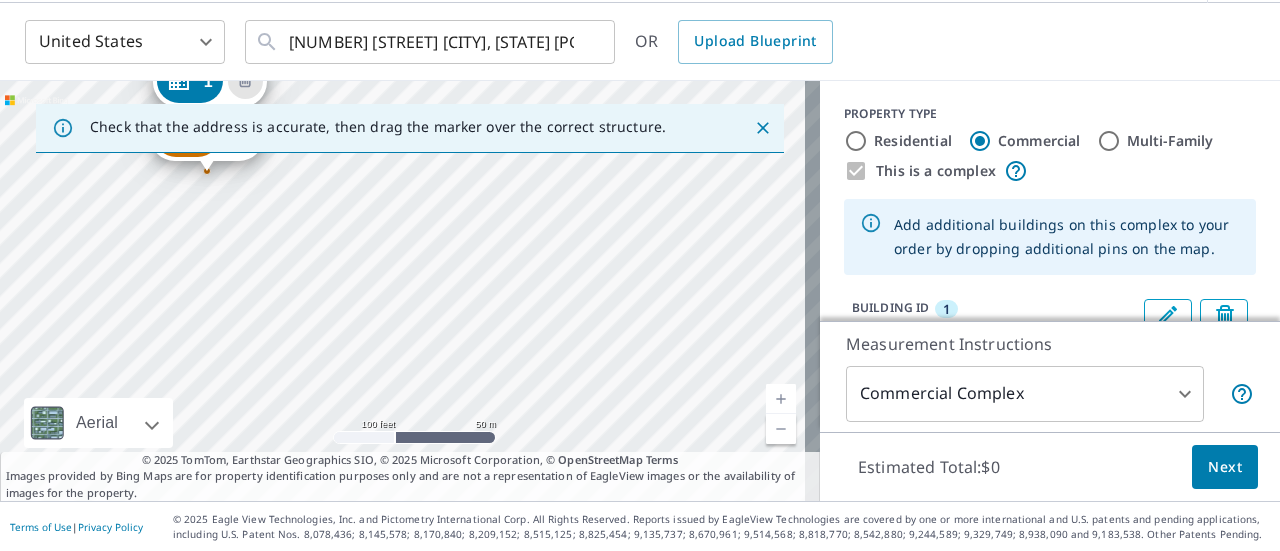 drag, startPoint x: 391, startPoint y: 161, endPoint x: 394, endPoint y: 299, distance: 138.03261 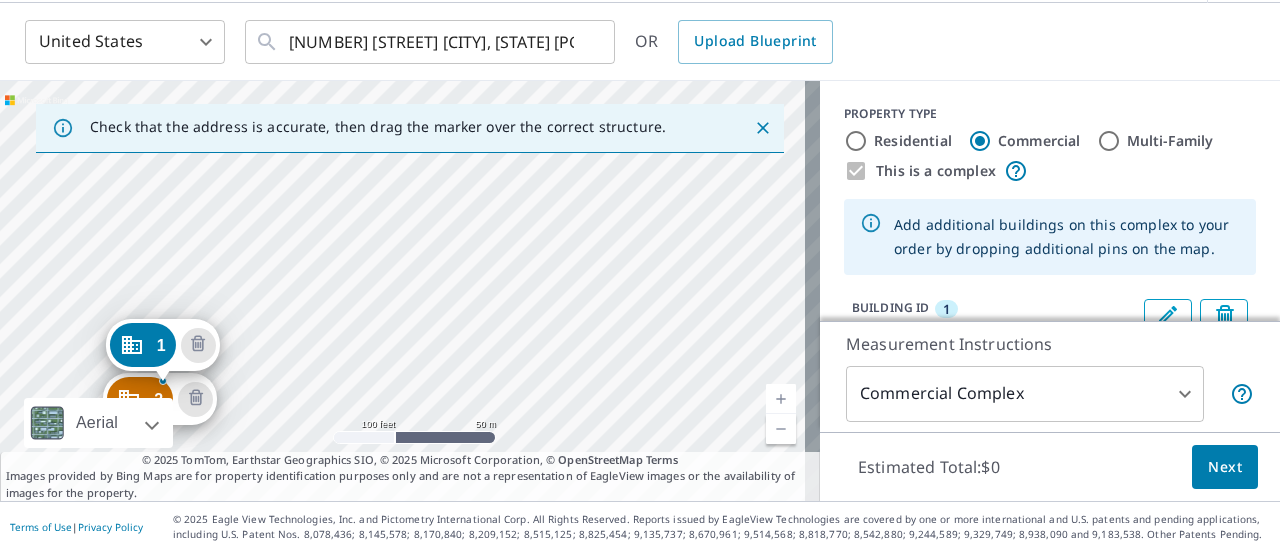 drag, startPoint x: 392, startPoint y: 193, endPoint x: 342, endPoint y: 319, distance: 135.5581 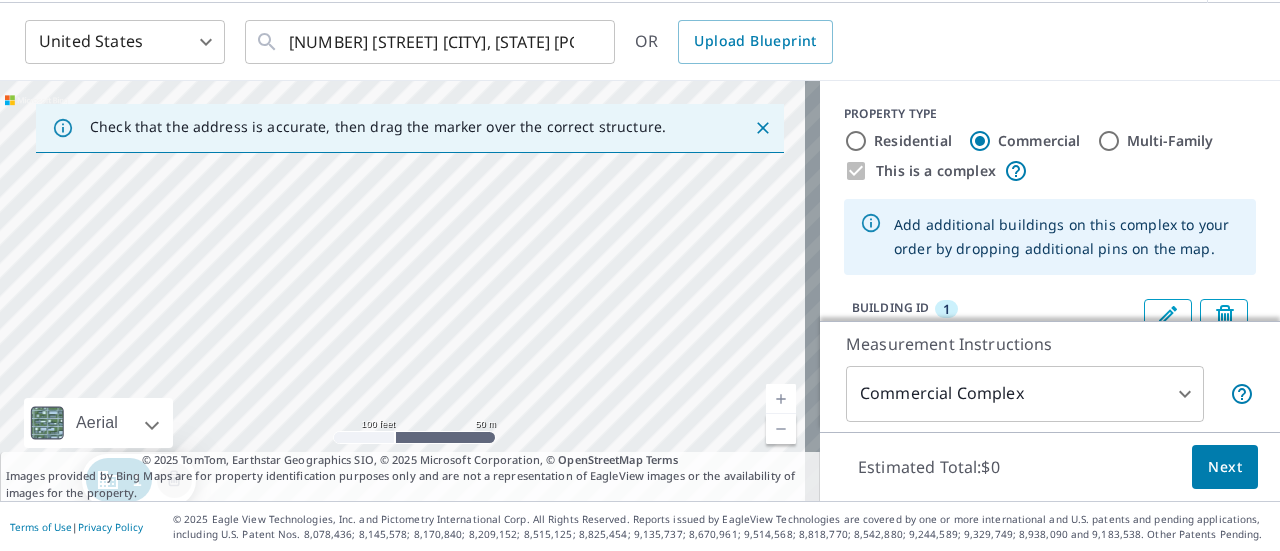 drag, startPoint x: 348, startPoint y: 323, endPoint x: 338, endPoint y: 311, distance: 15.6205 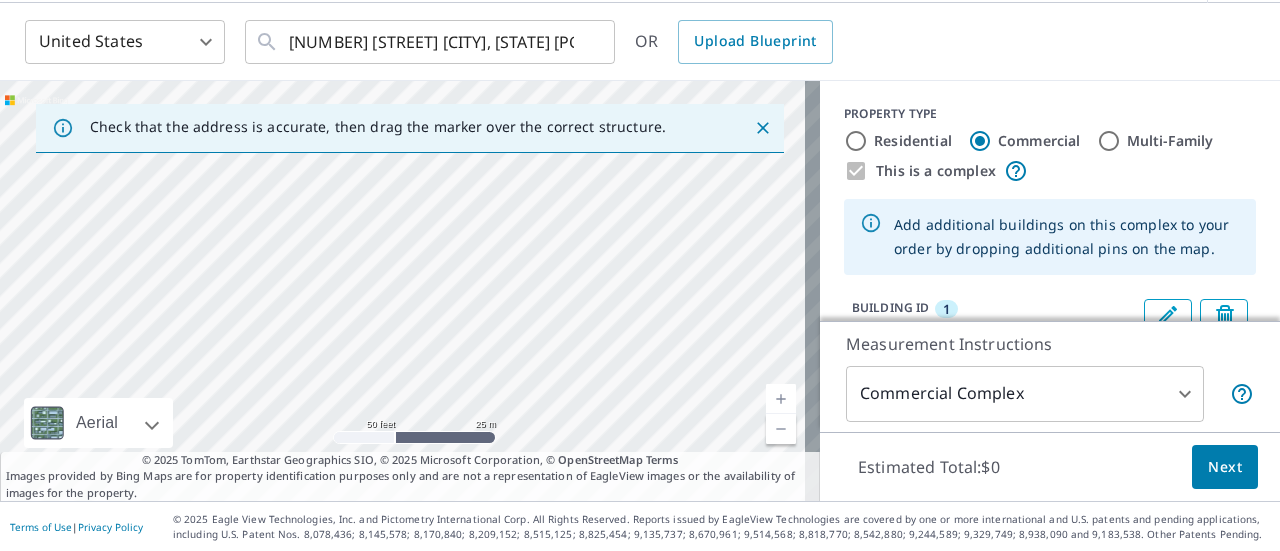 drag, startPoint x: 290, startPoint y: 262, endPoint x: 404, endPoint y: 231, distance: 118.13975 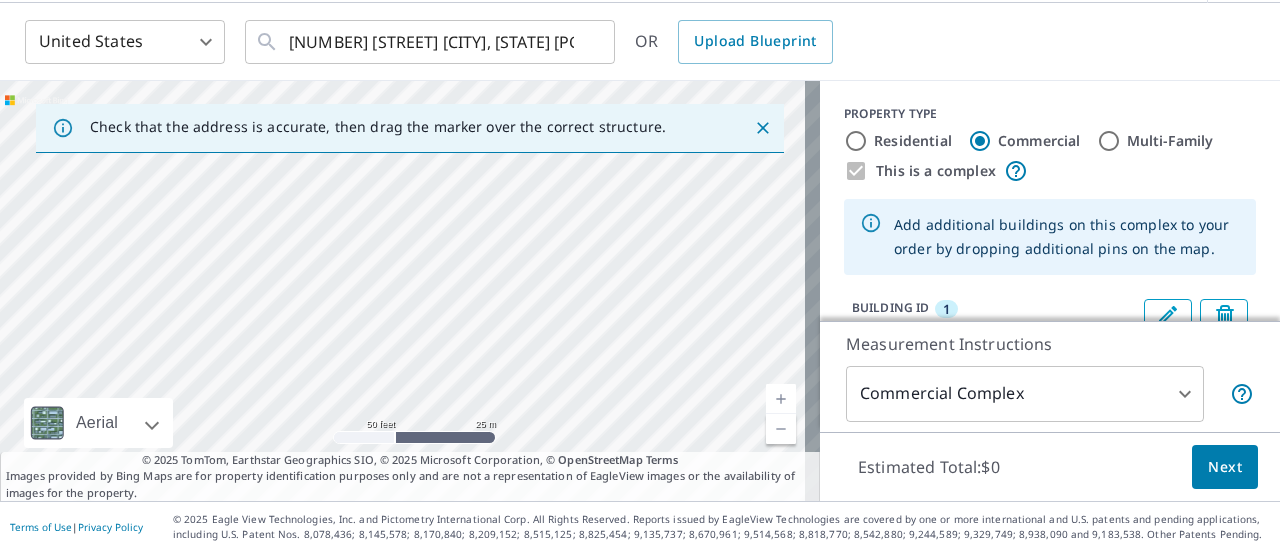drag, startPoint x: 305, startPoint y: 255, endPoint x: 464, endPoint y: 191, distance: 171.3972 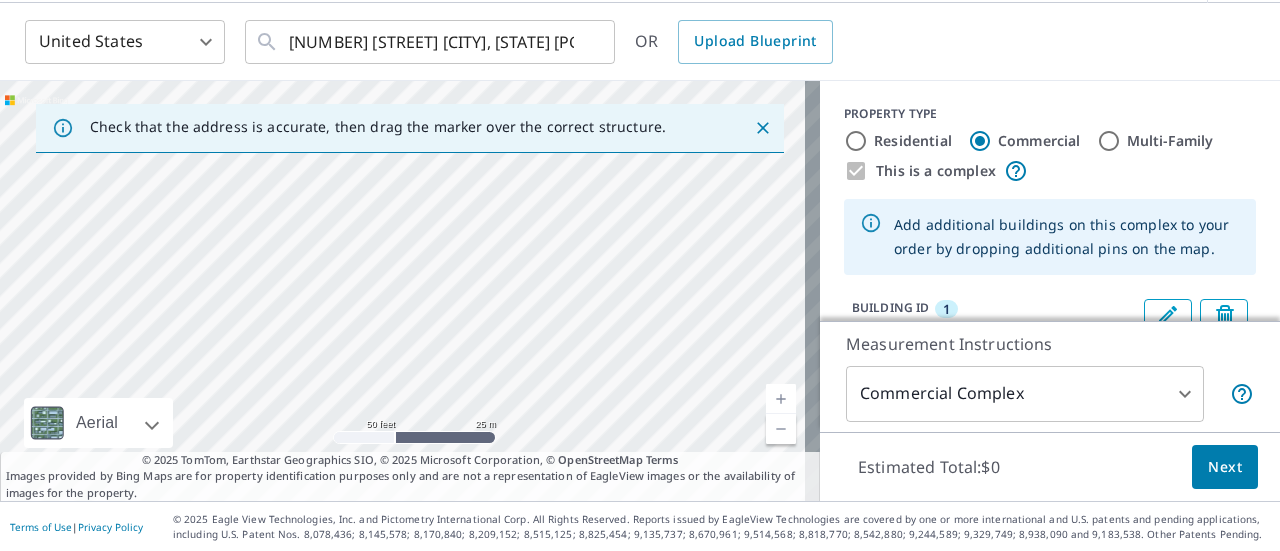 click on "[NUMBER] [STREET] [CITY], [STATE] [POSTAL_CODE] [STREET] [CITY], [STATE] [POSTAL_CODE]" at bounding box center (410, 291) 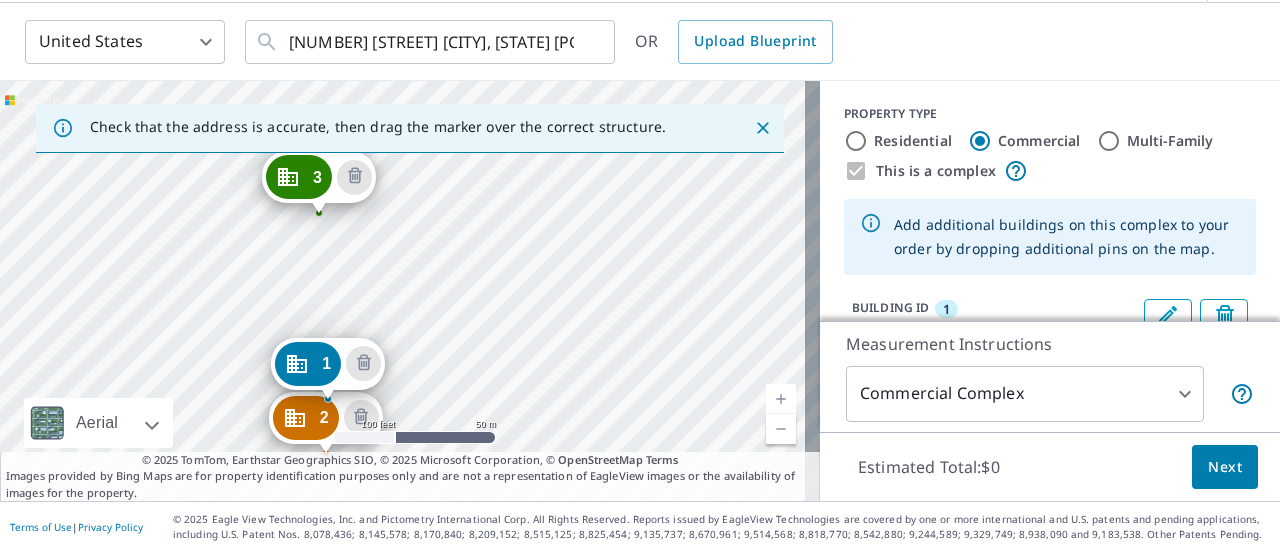 drag, startPoint x: 329, startPoint y: 237, endPoint x: 210, endPoint y: 339, distance: 156.73225 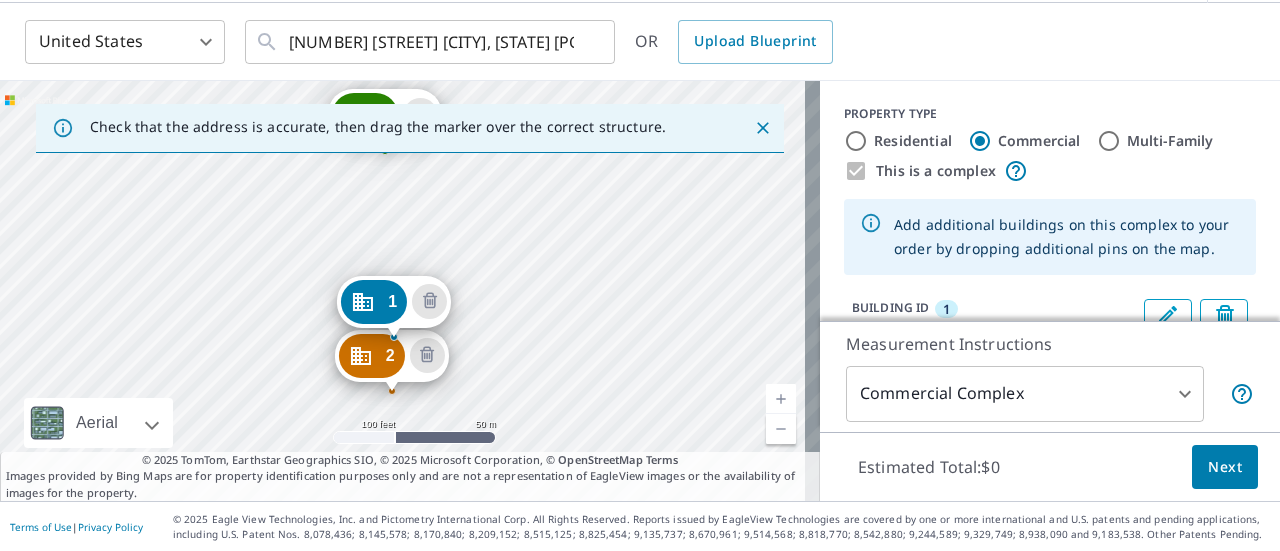 drag, startPoint x: 333, startPoint y: 298, endPoint x: 443, endPoint y: 169, distance: 169.53171 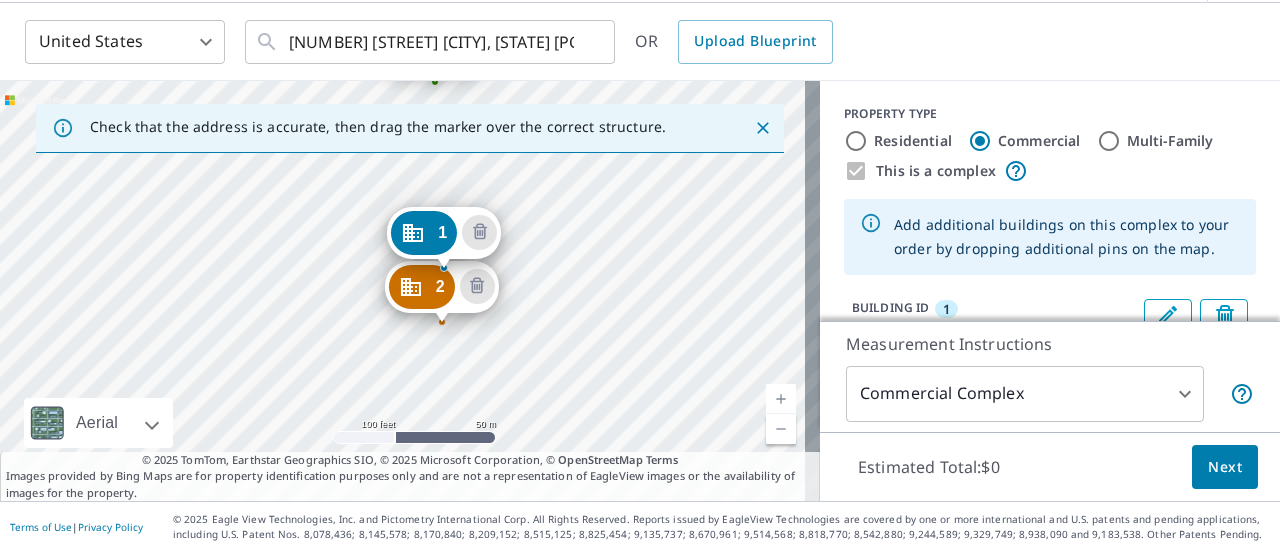 drag, startPoint x: 336, startPoint y: 213, endPoint x: 250, endPoint y: 353, distance: 164.3046 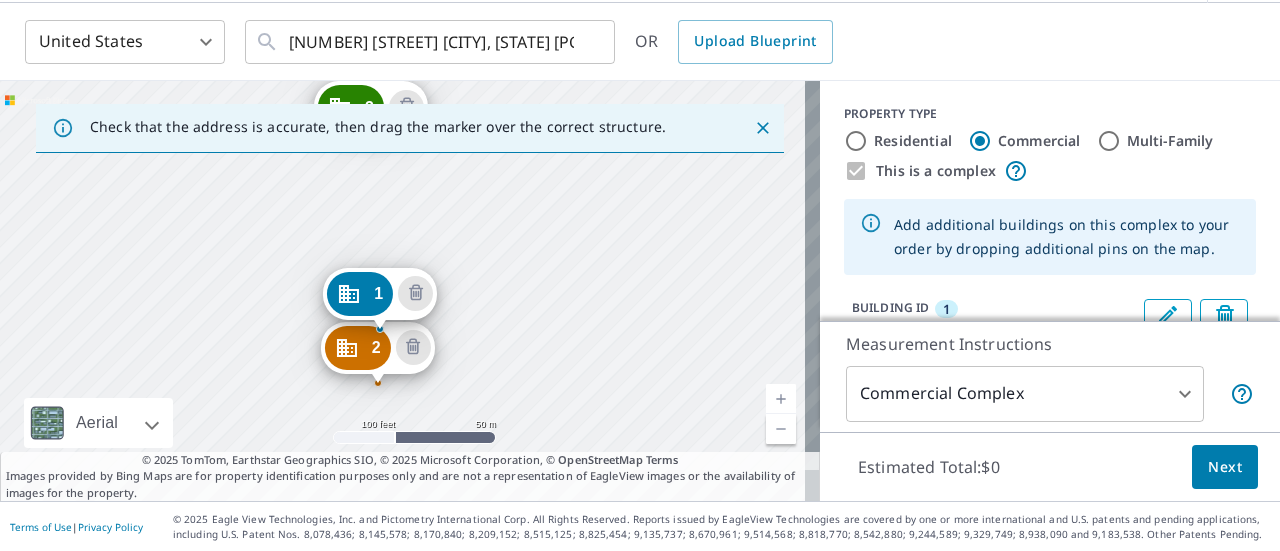 drag, startPoint x: 430, startPoint y: 260, endPoint x: 436, endPoint y: 175, distance: 85.2115 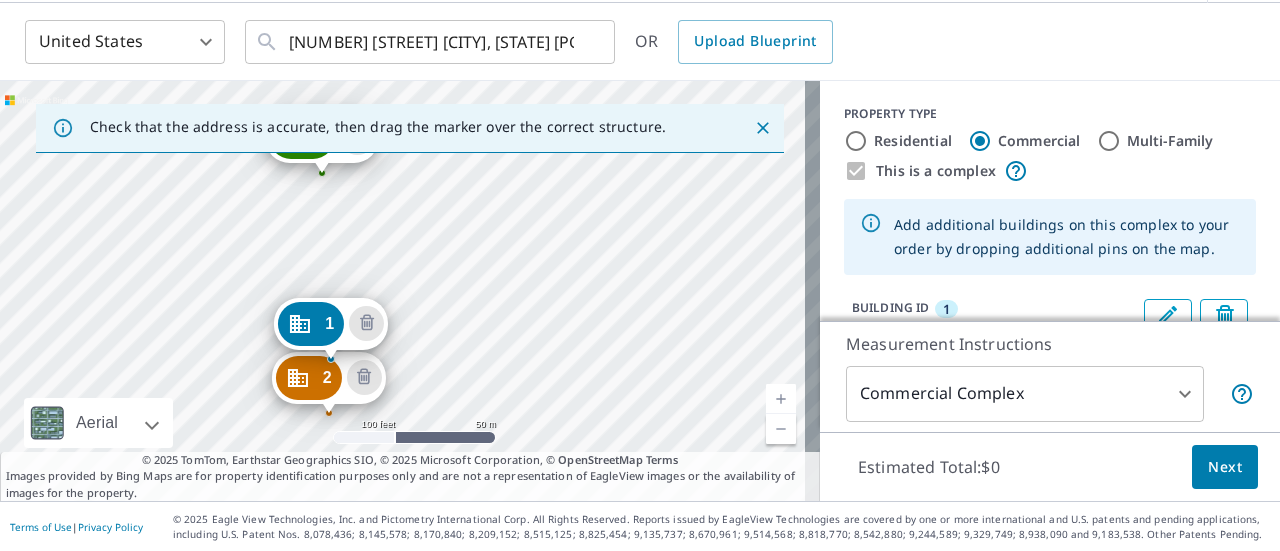 click on "[NUMBER] [STREET] [CITY], [STATE] [POSTAL_CODE] [STREET] [CITY], [STATE] [POSTAL_CODE] [STREET] [CITY], [STATE] [POSTAL_CODE]" at bounding box center [410, 291] 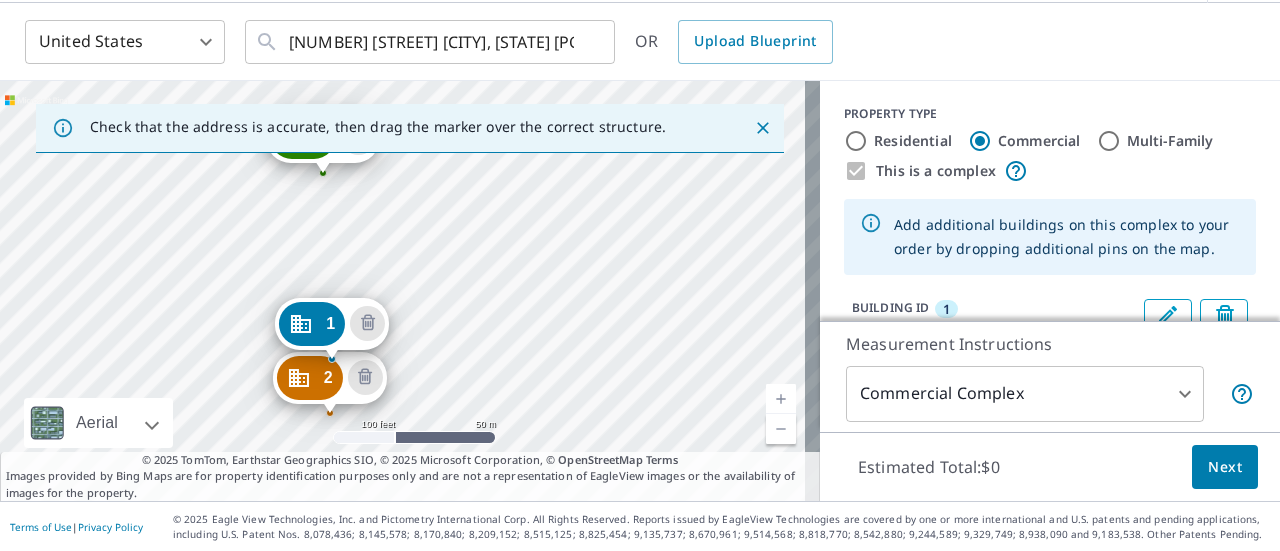 click on "Check that the address is accurate, then drag the marker over the correct structure. [NUMBER] [STREET] [CITY], [STATE] [POSTAL_CODE] [STREET] [CITY], [STATE] [POSTAL_CODE] [STREET] [CITY], [STATE] [POSTAL_CODE] Aerial Road A standard road map Aerial A detailed look from above Labels Labels [DISTANCE] [DISTANCE] © 2025 TomTom, © Vexcel Imaging, © 2025 Microsoft Corporation,  © OpenStreetMap Terms © 2025 TomTom, Earthstar Geographics SIO, © 2025 Microsoft Corporation, ©   OpenStreetMap   Terms Images provided by Bing Maps are for property identification purposes only and are not a representation of EagleView images or the availability of images for the property." at bounding box center (410, 291) 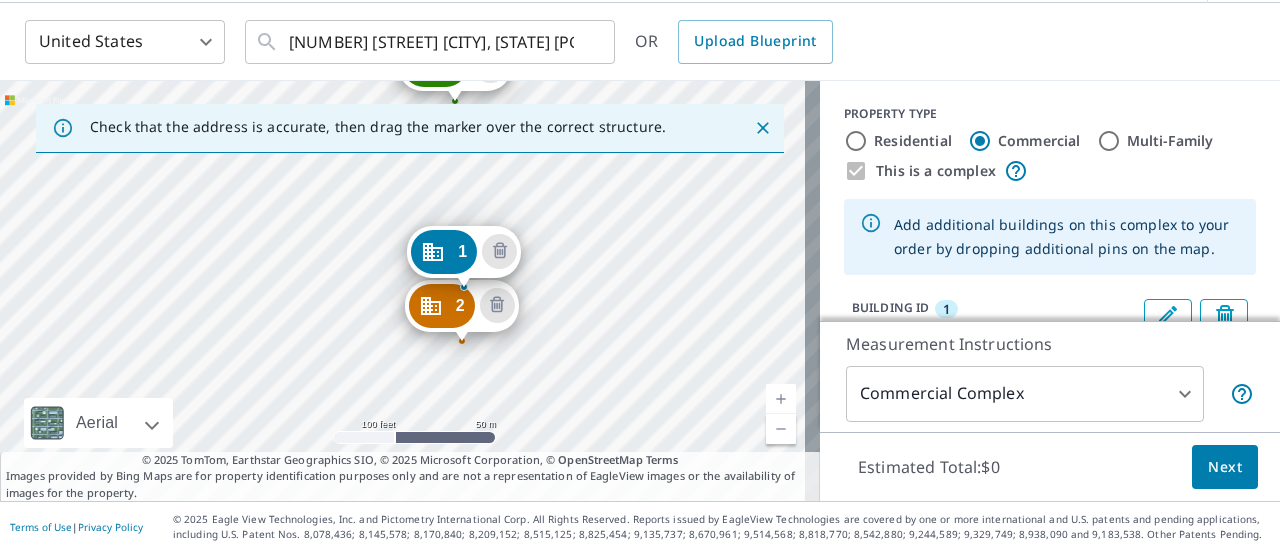 click on "[NUMBER] [STREET] [CITY], [STATE] [POSTAL_CODE] [STREET] [CITY], [STATE] [POSTAL_CODE] [STREET] [CITY], [STATE] [POSTAL_CODE]" at bounding box center [410, 291] 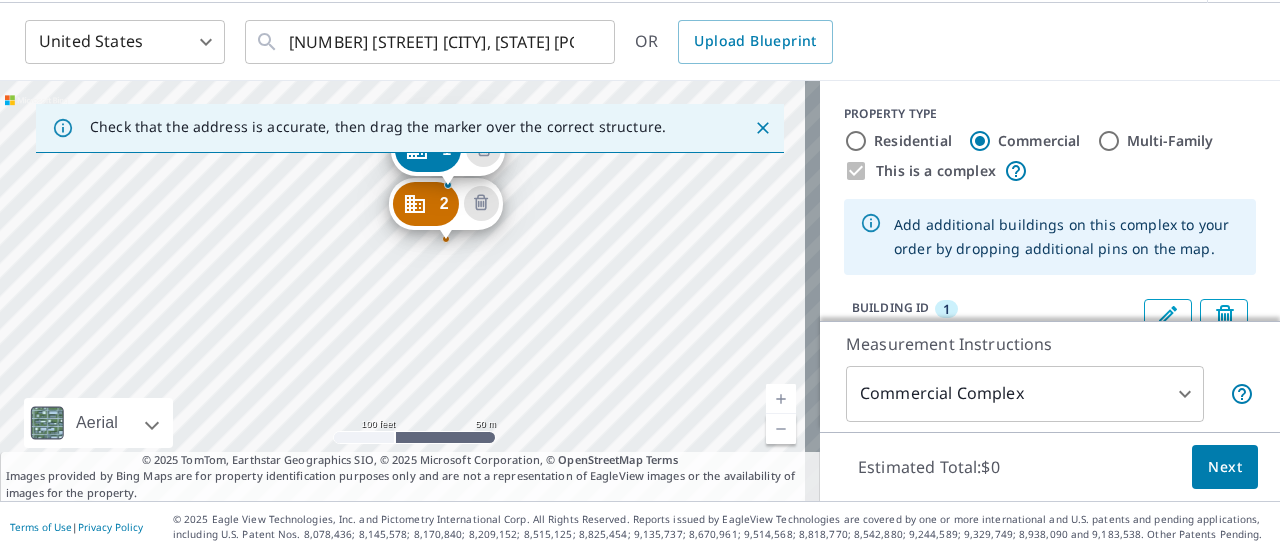 drag, startPoint x: 353, startPoint y: 301, endPoint x: 337, endPoint y: 199, distance: 103.24728 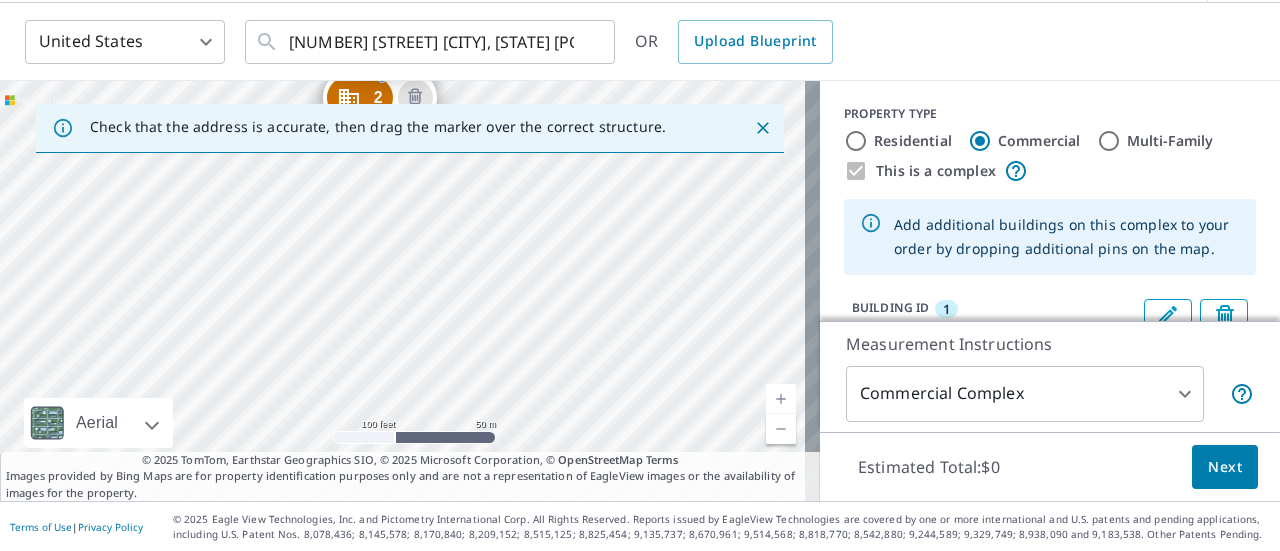 drag, startPoint x: 318, startPoint y: 199, endPoint x: 302, endPoint y: 177, distance: 27.202942 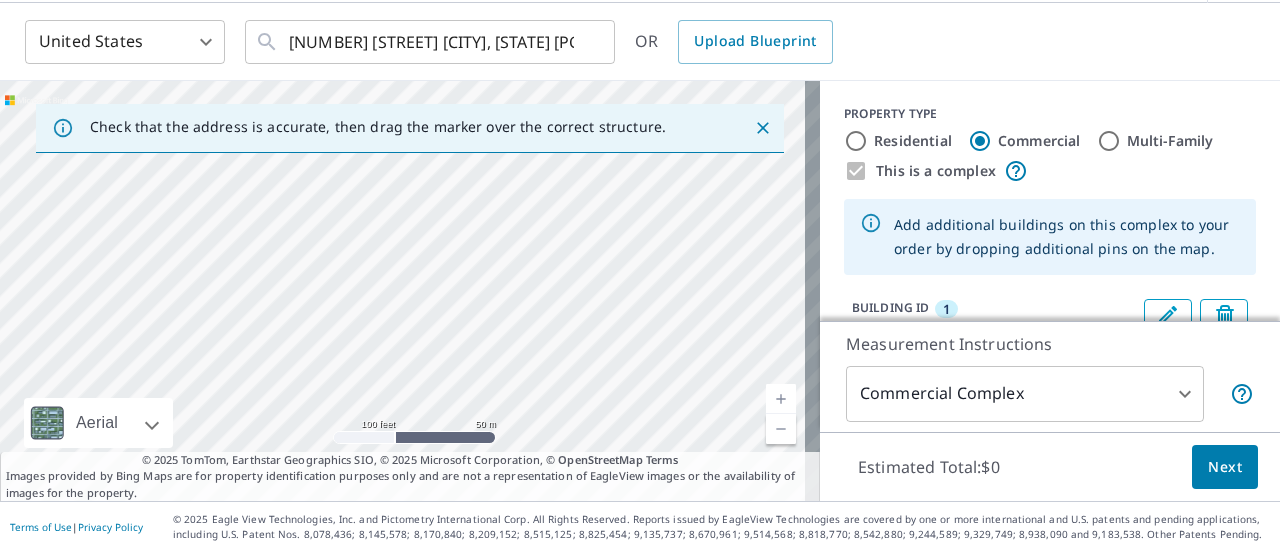 drag, startPoint x: 472, startPoint y: 313, endPoint x: 377, endPoint y: 216, distance: 135.77187 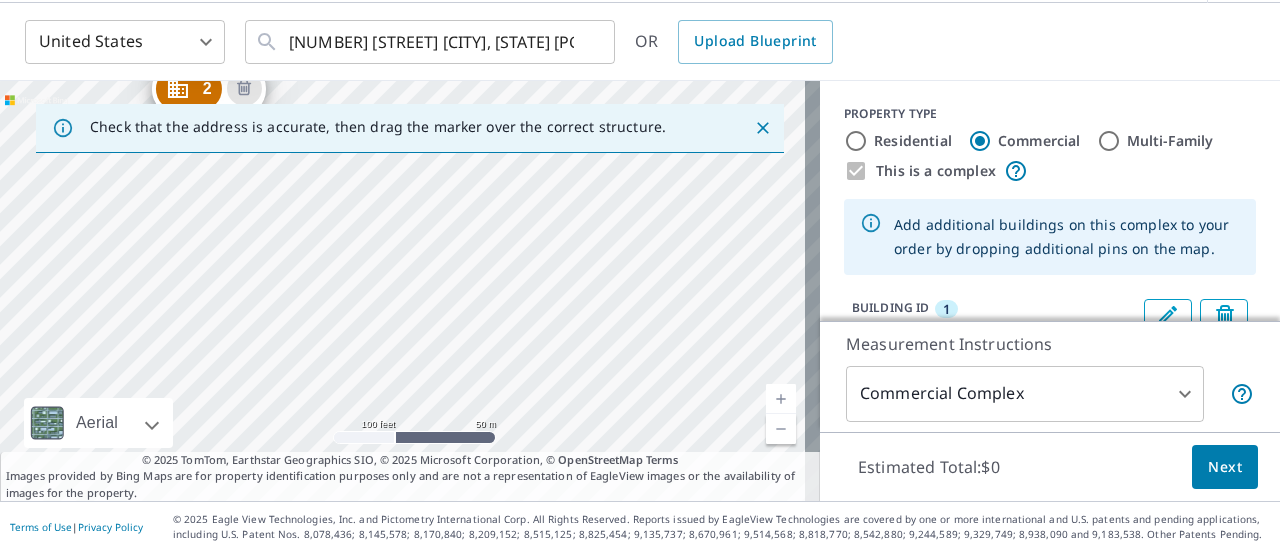 drag, startPoint x: 393, startPoint y: 249, endPoint x: 317, endPoint y: 337, distance: 116.275536 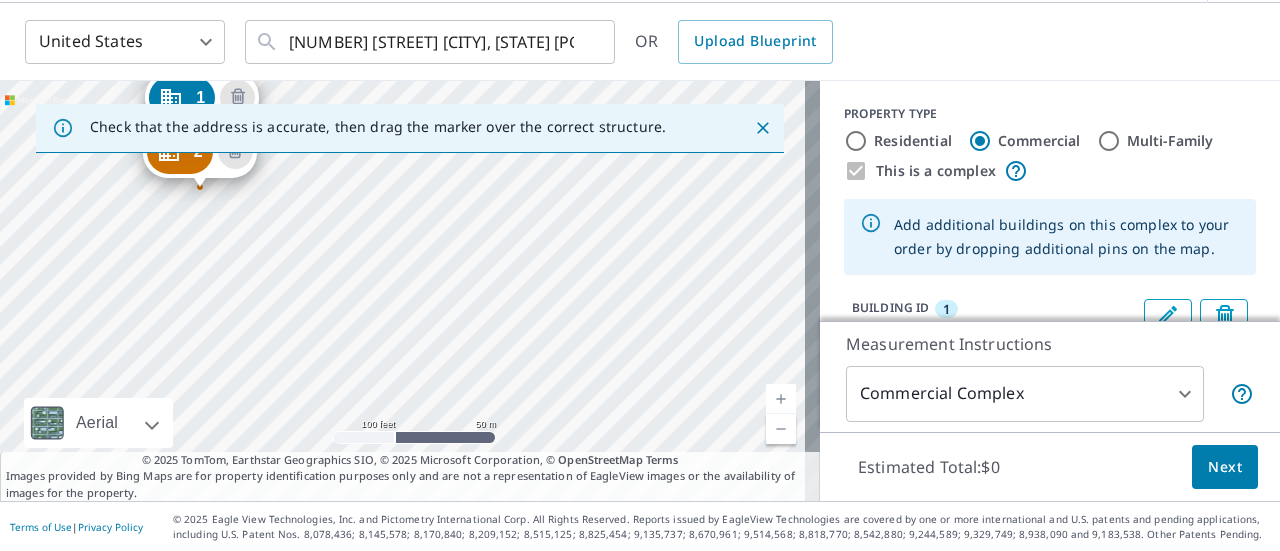 drag, startPoint x: 365, startPoint y: 274, endPoint x: 356, endPoint y: 337, distance: 63.63961 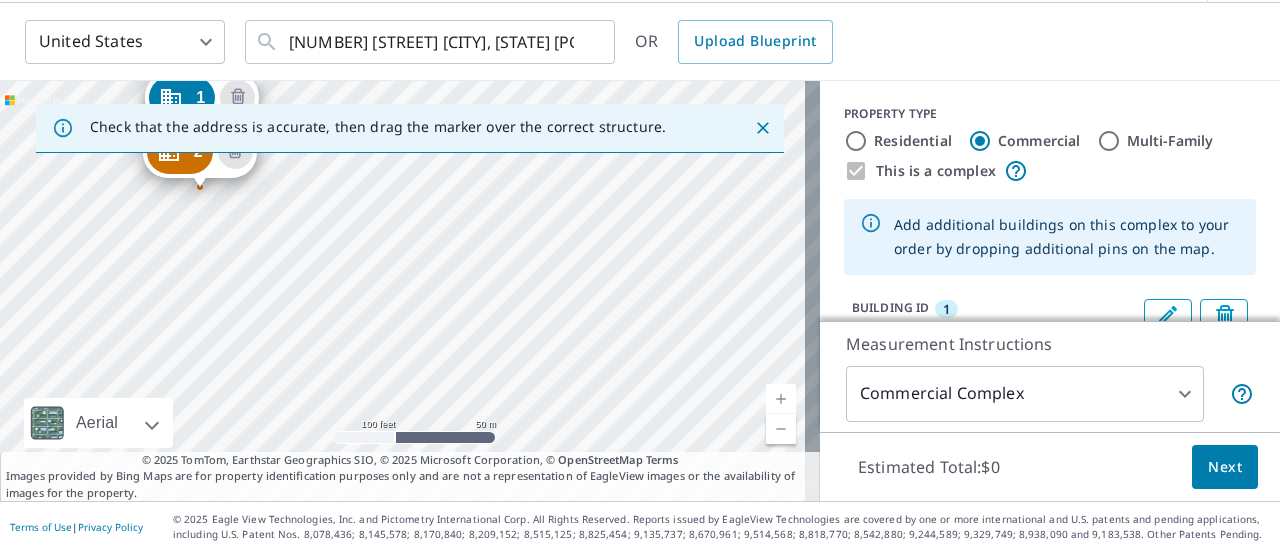 click on "[NUMBER] [STREET] [CITY], [STATE] [POSTAL_CODE] [STREET] [CITY], [STATE] [POSTAL_CODE] [STREET] [CITY], [STATE] [POSTAL_CODE]" at bounding box center [410, 291] 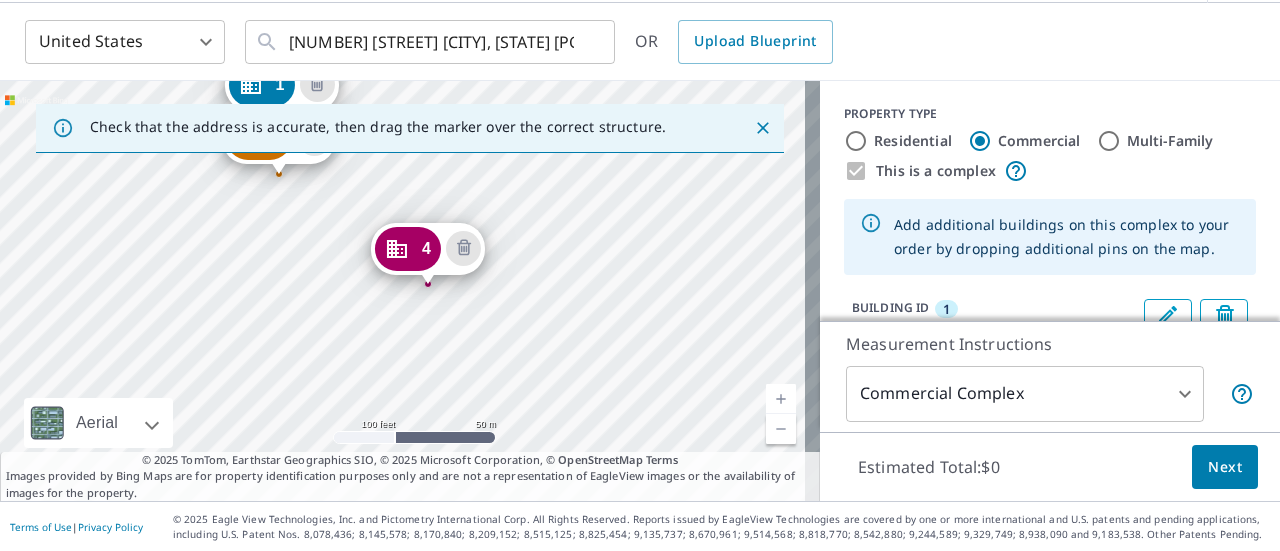 drag, startPoint x: 583, startPoint y: 334, endPoint x: 457, endPoint y: 148, distance: 224.65974 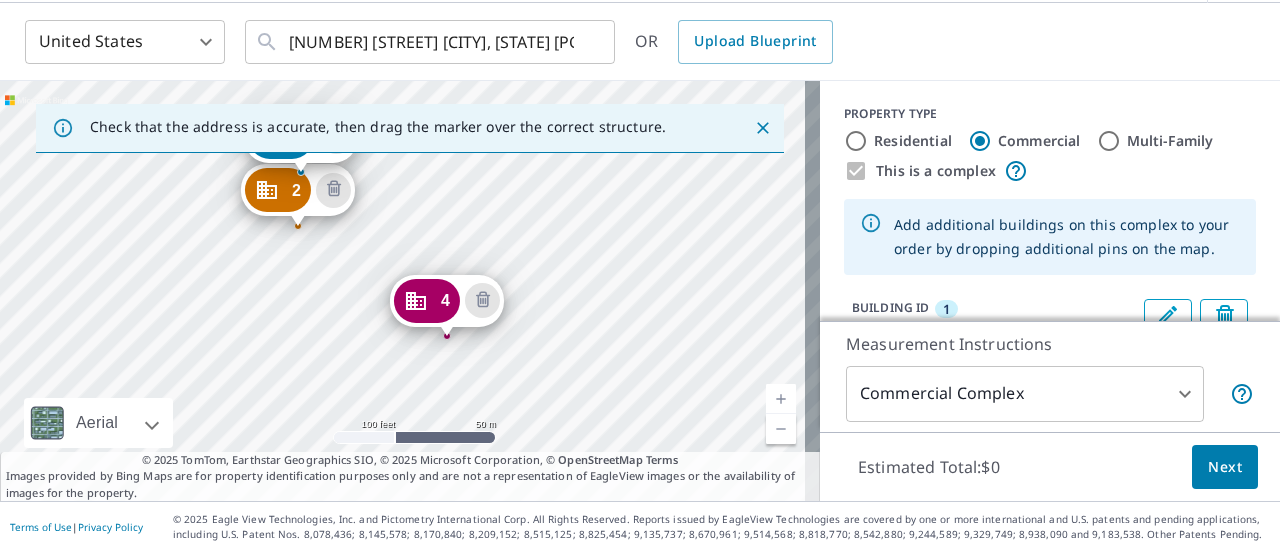click on "[NUMBER] [STREET] [CITY], [STATE] [POSTAL_CODE] [STREET] [CITY], [STATE] [POSTAL_CODE] [STREET] [CITY], [STATE] [POSTAL_CODE] [STREET] [CITY], [STATE] [POSTAL_CODE]" at bounding box center [410, 291] 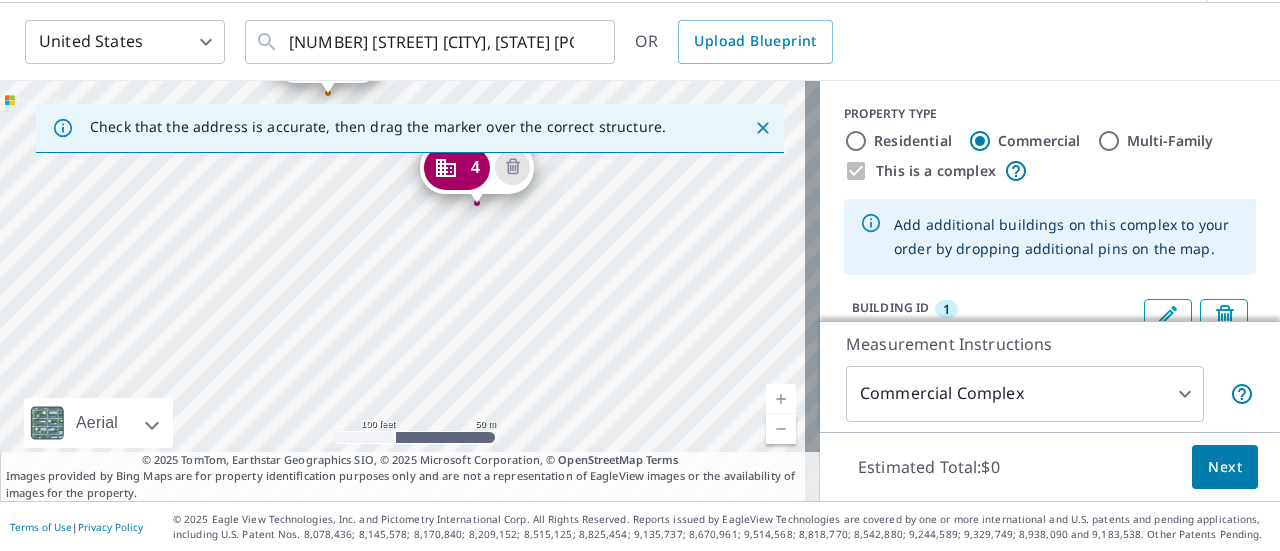 drag, startPoint x: 474, startPoint y: 233, endPoint x: 472, endPoint y: 204, distance: 29.068884 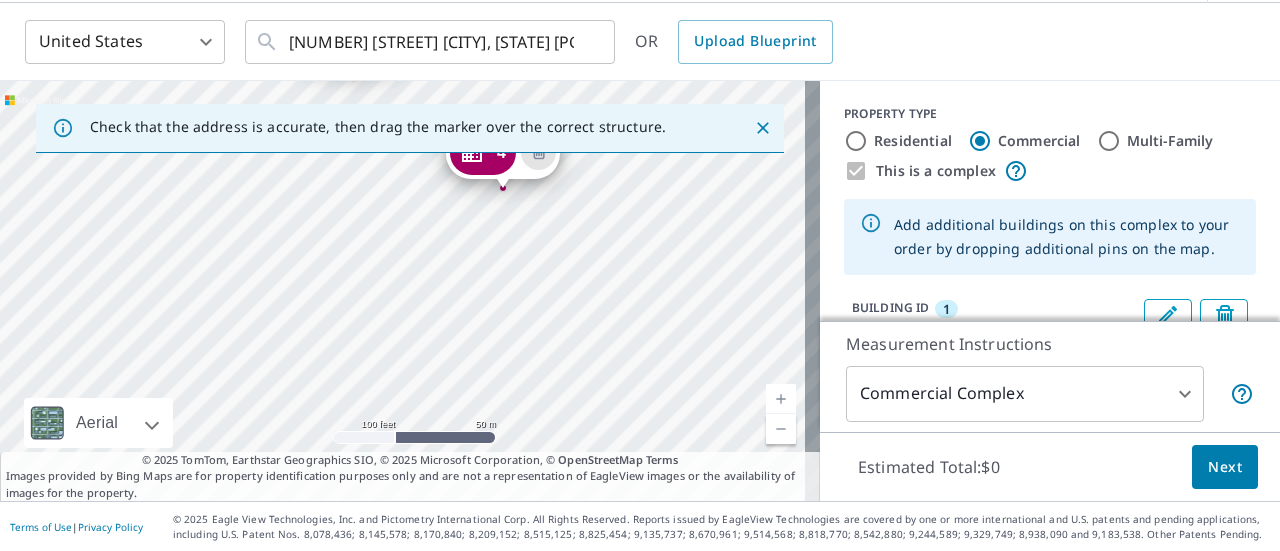 drag, startPoint x: 326, startPoint y: 188, endPoint x: 342, endPoint y: 136, distance: 54.405884 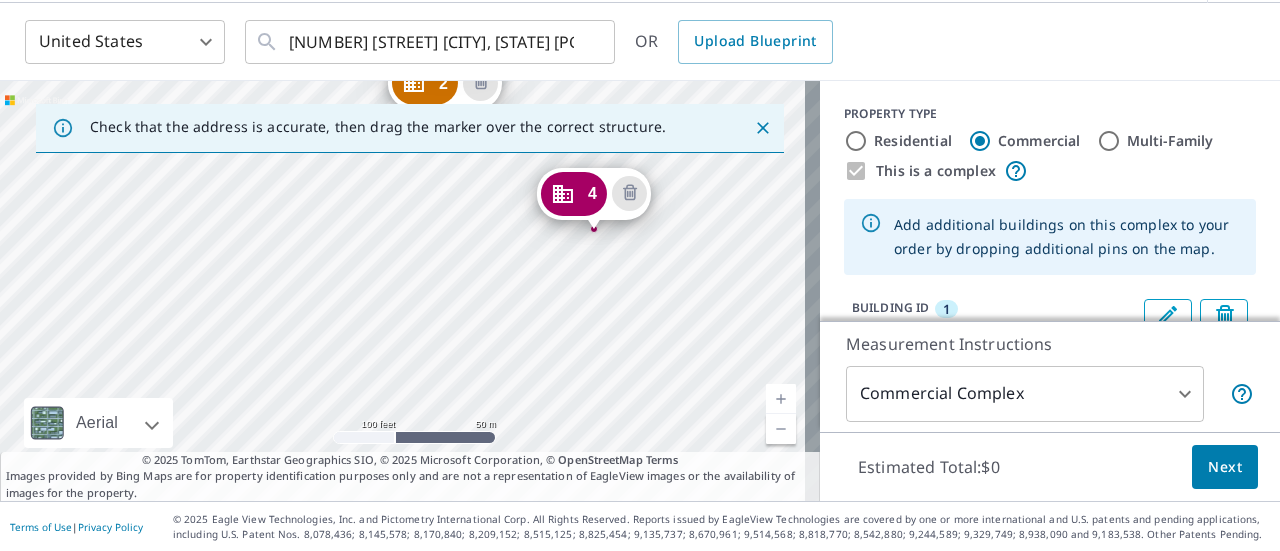 click on "[NUMBER] [STREET] [CITY], [STATE] [POSTAL_CODE] [STREET] [CITY], [STATE] [POSTAL_CODE] [STREET] [CITY], [STATE] [POSTAL_CODE] [STREET] [CITY], [STATE] [POSTAL_CODE]" at bounding box center [410, 291] 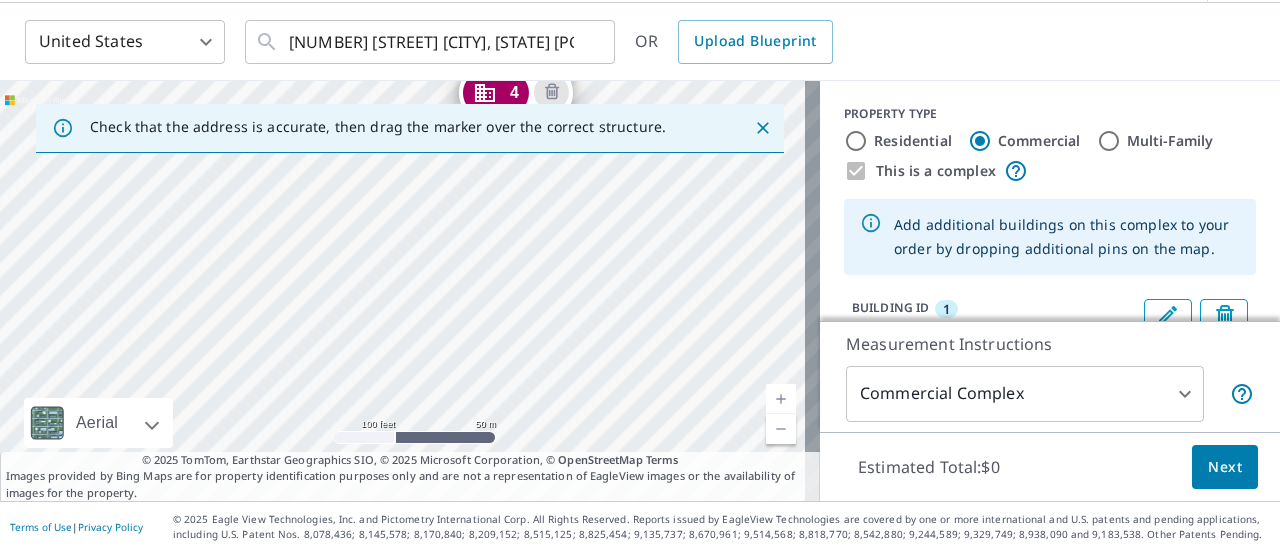 drag, startPoint x: 666, startPoint y: 397, endPoint x: 588, endPoint y: 296, distance: 127.61269 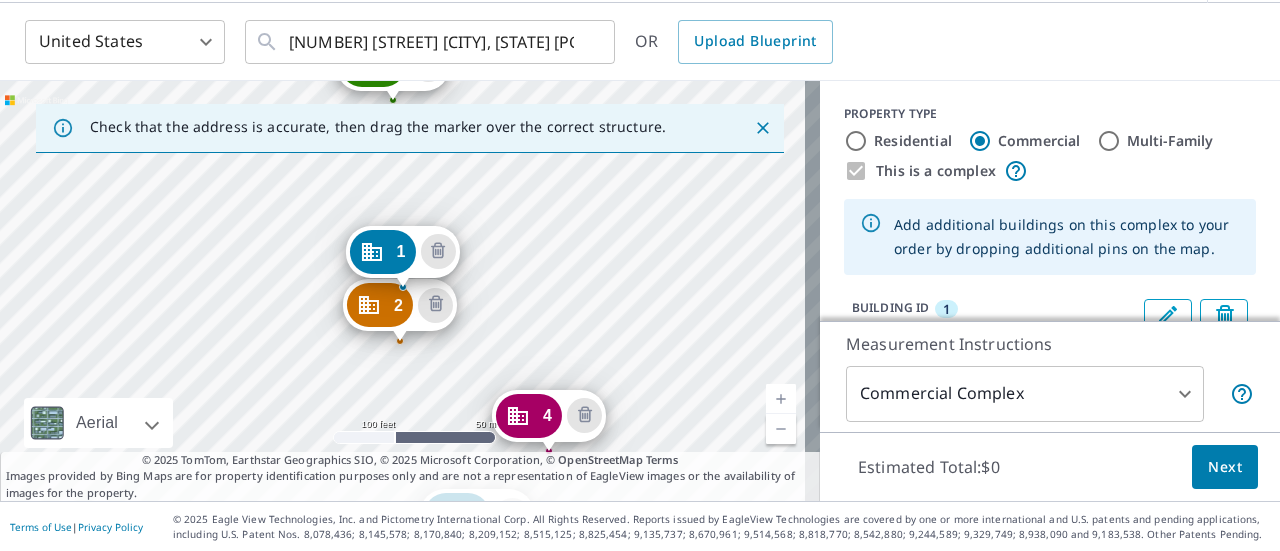drag, startPoint x: 546, startPoint y: 300, endPoint x: 567, endPoint y: 216, distance: 86.58522 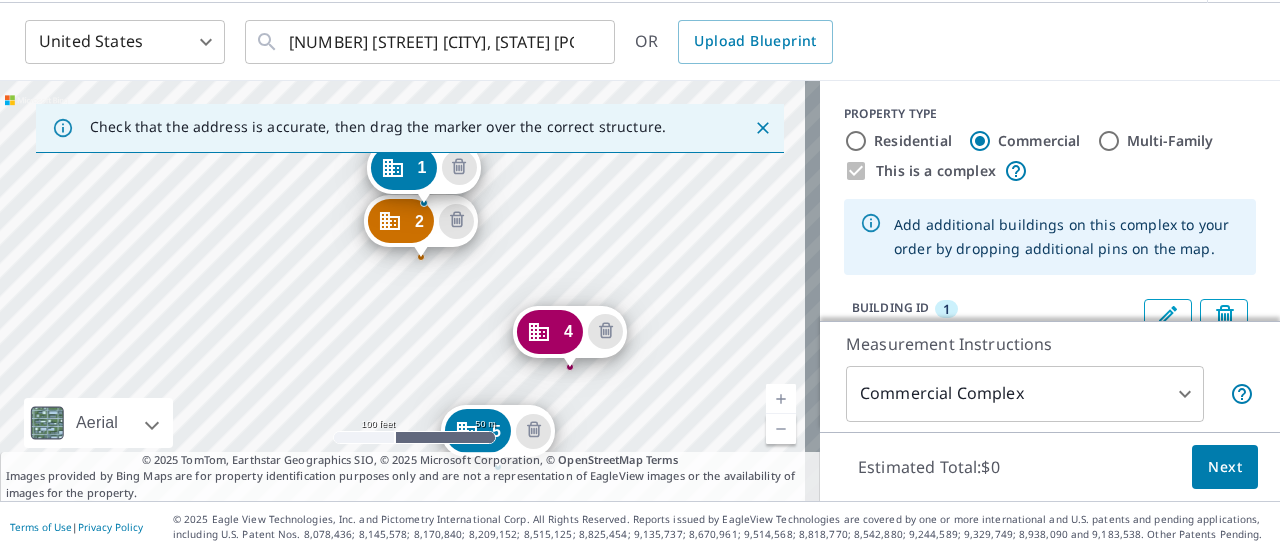 click on "[NUMBER] [STREET] [CITY], [STATE] [POSTAL_CODE] [STREET] [CITY], [STATE] [POSTAL_CODE] [STREET] [CITY], [STATE] [POSTAL_CODE] [STREET] [CITY], [STATE] [POSTAL_CODE] [STREET] [CITY], [STATE] [POSTAL_CODE]" at bounding box center [410, 291] 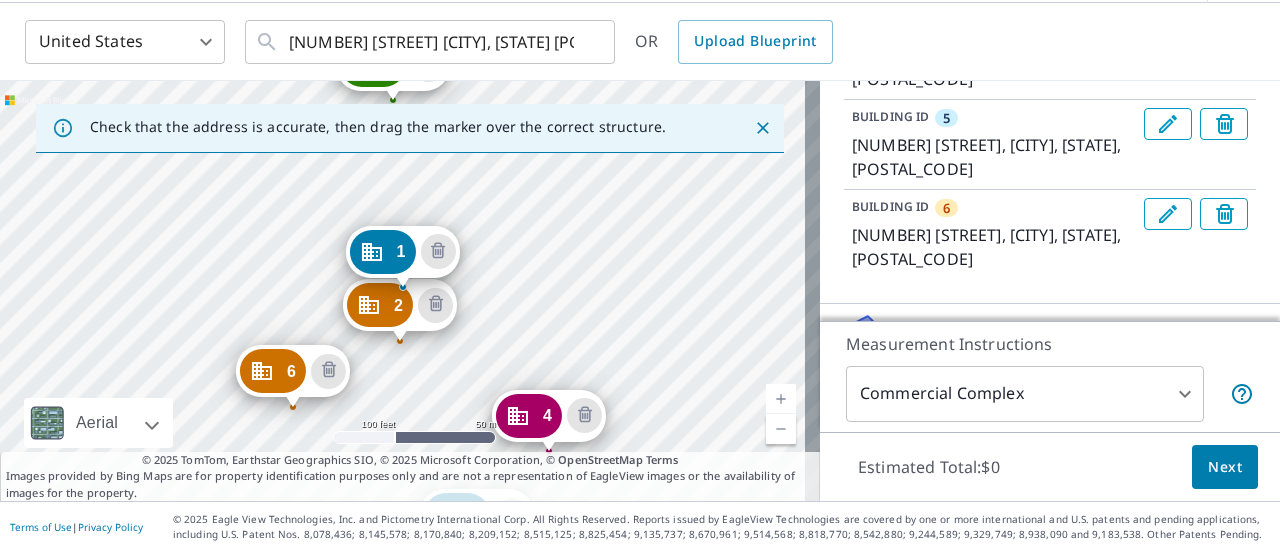 scroll, scrollTop: 650, scrollLeft: 0, axis: vertical 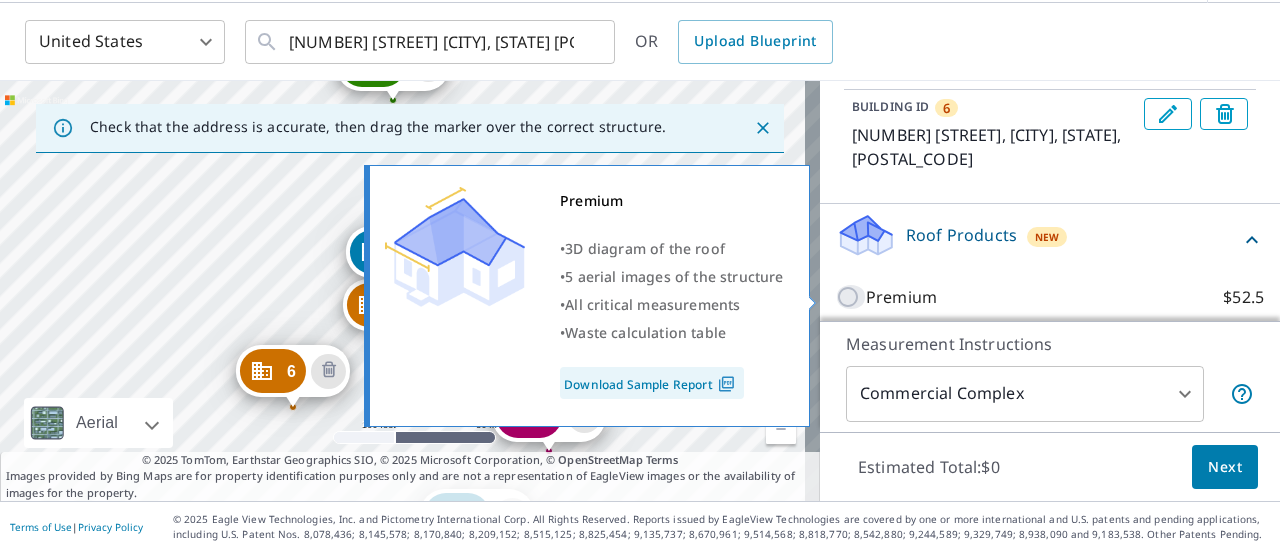 click on "Premium $52.5" at bounding box center (851, 297) 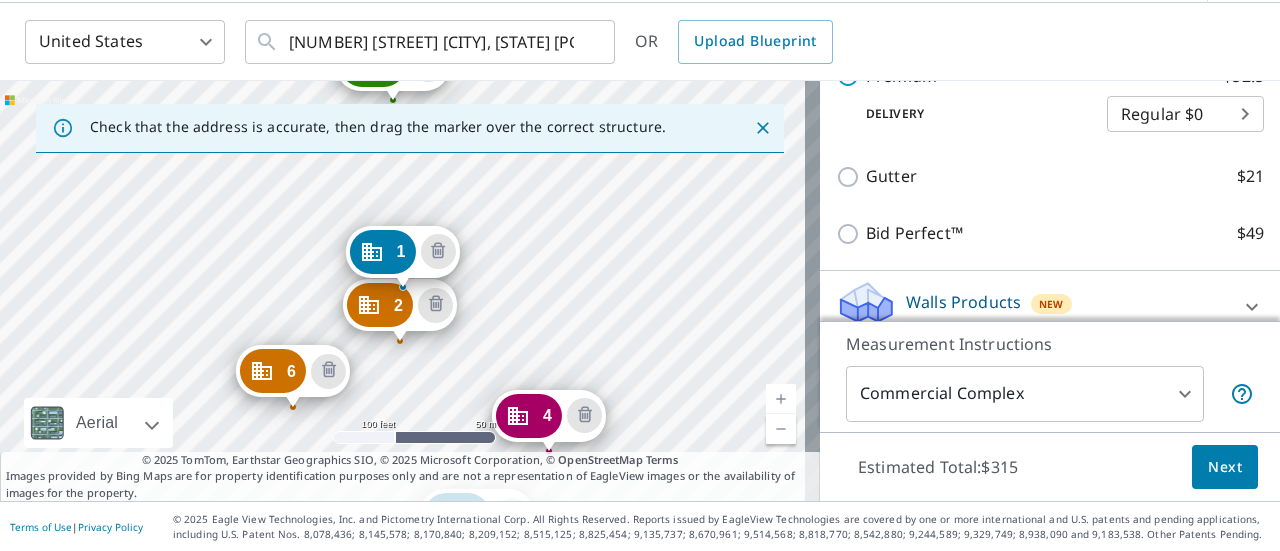 scroll, scrollTop: 915, scrollLeft: 0, axis: vertical 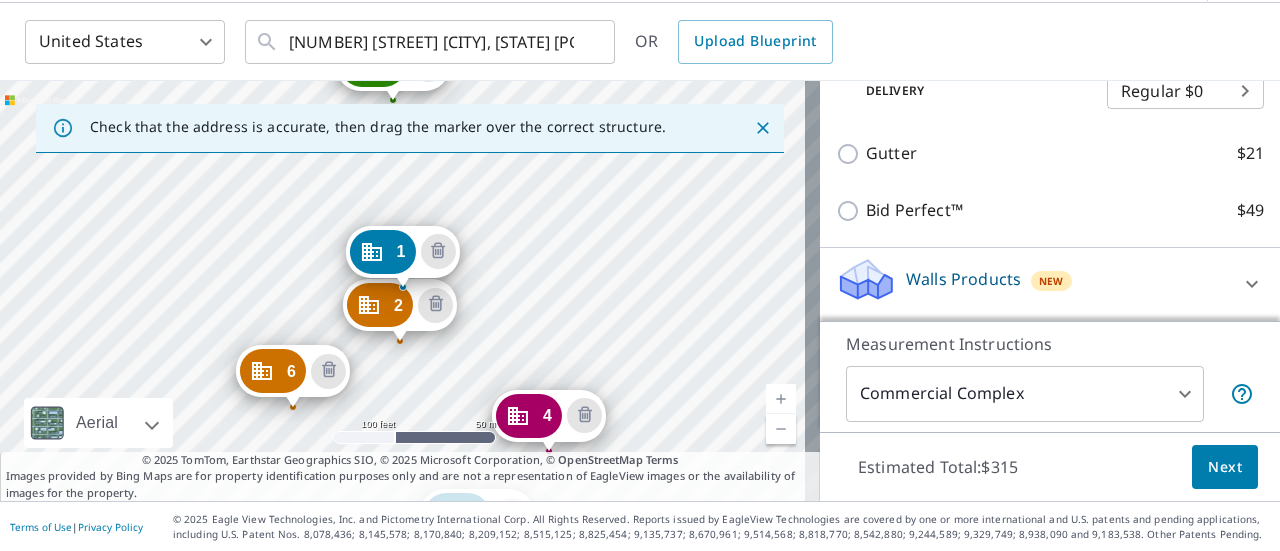 click on "Next" at bounding box center (1225, 467) 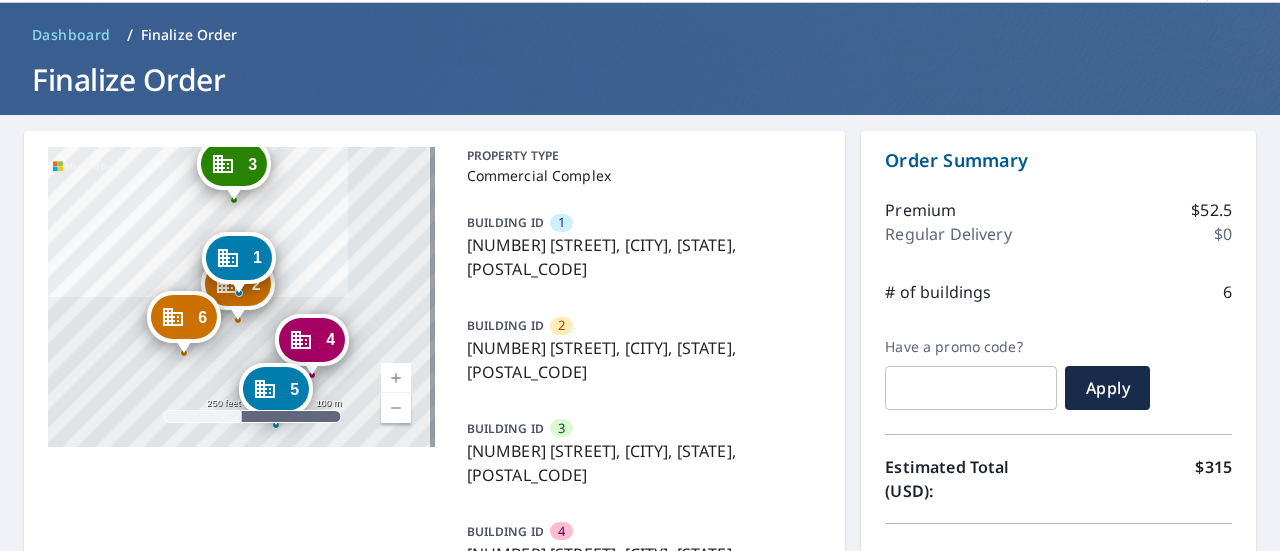 scroll, scrollTop: 370, scrollLeft: 0, axis: vertical 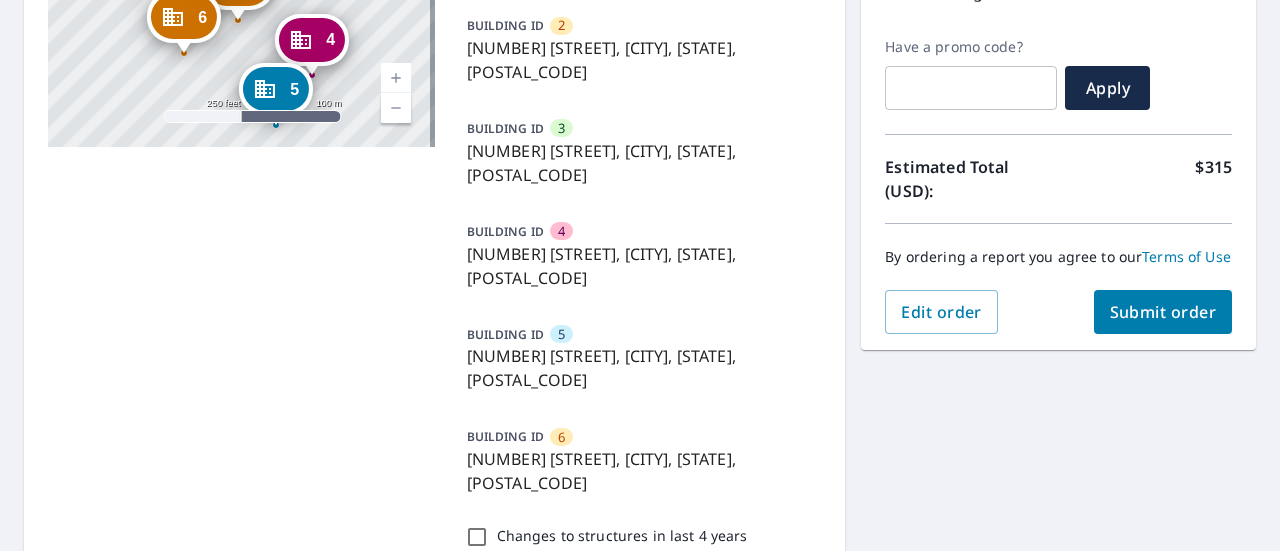 click on "Submit order" at bounding box center [1163, 312] 